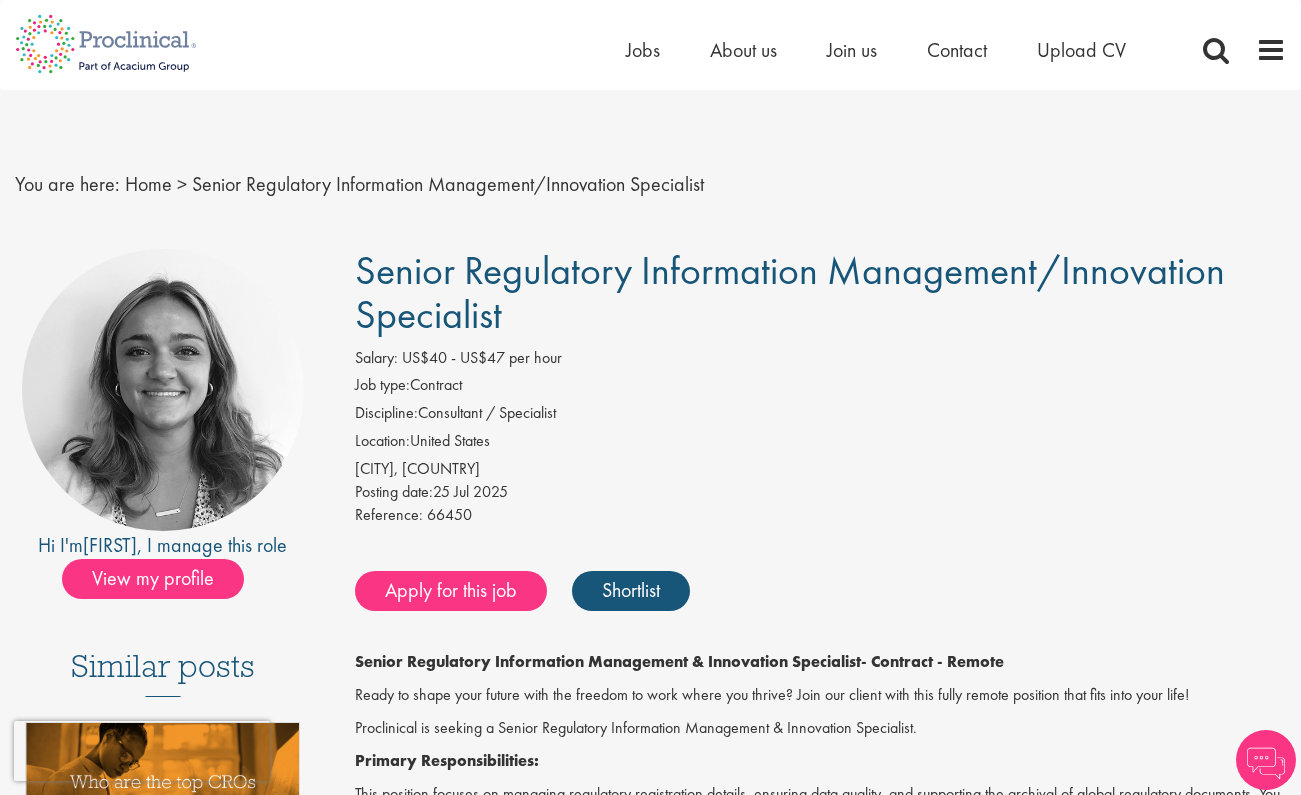 scroll, scrollTop: 0, scrollLeft: 0, axis: both 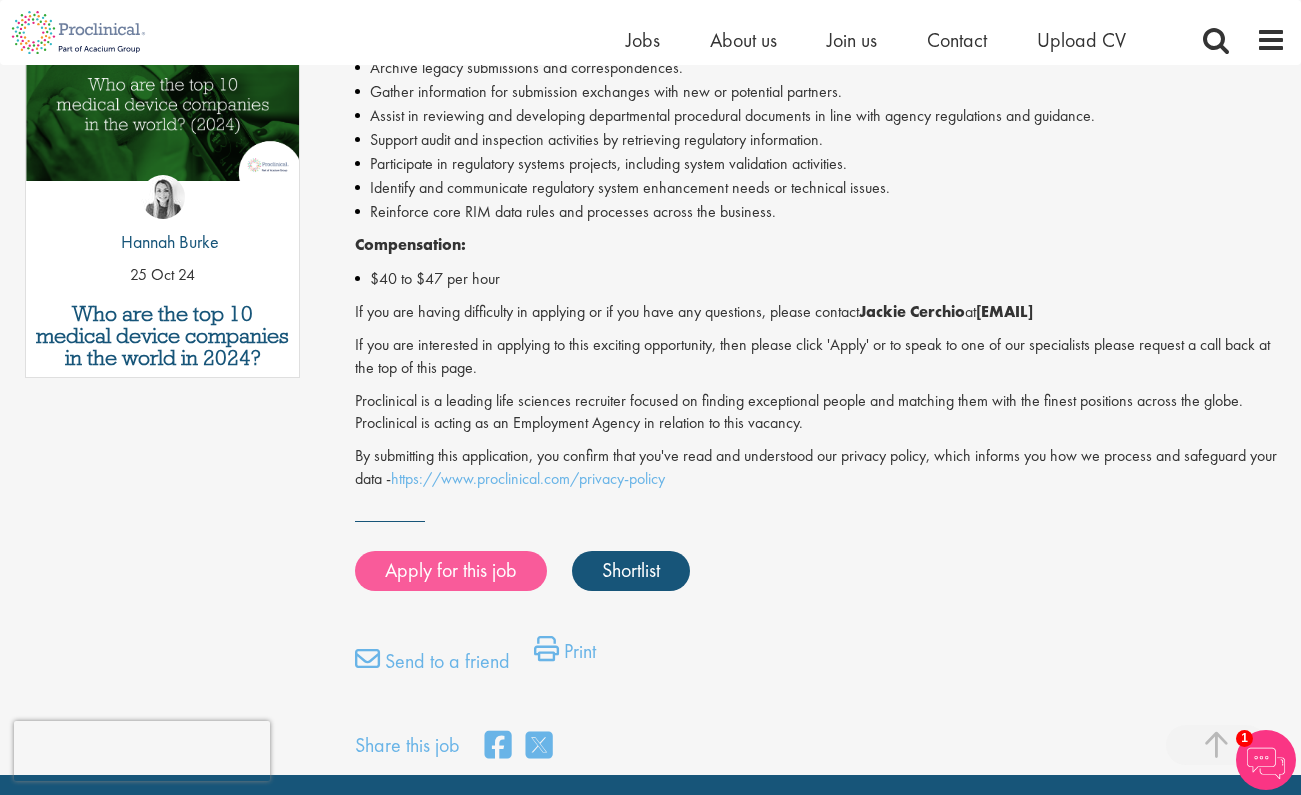 click on "Apply for this job" at bounding box center [451, 571] 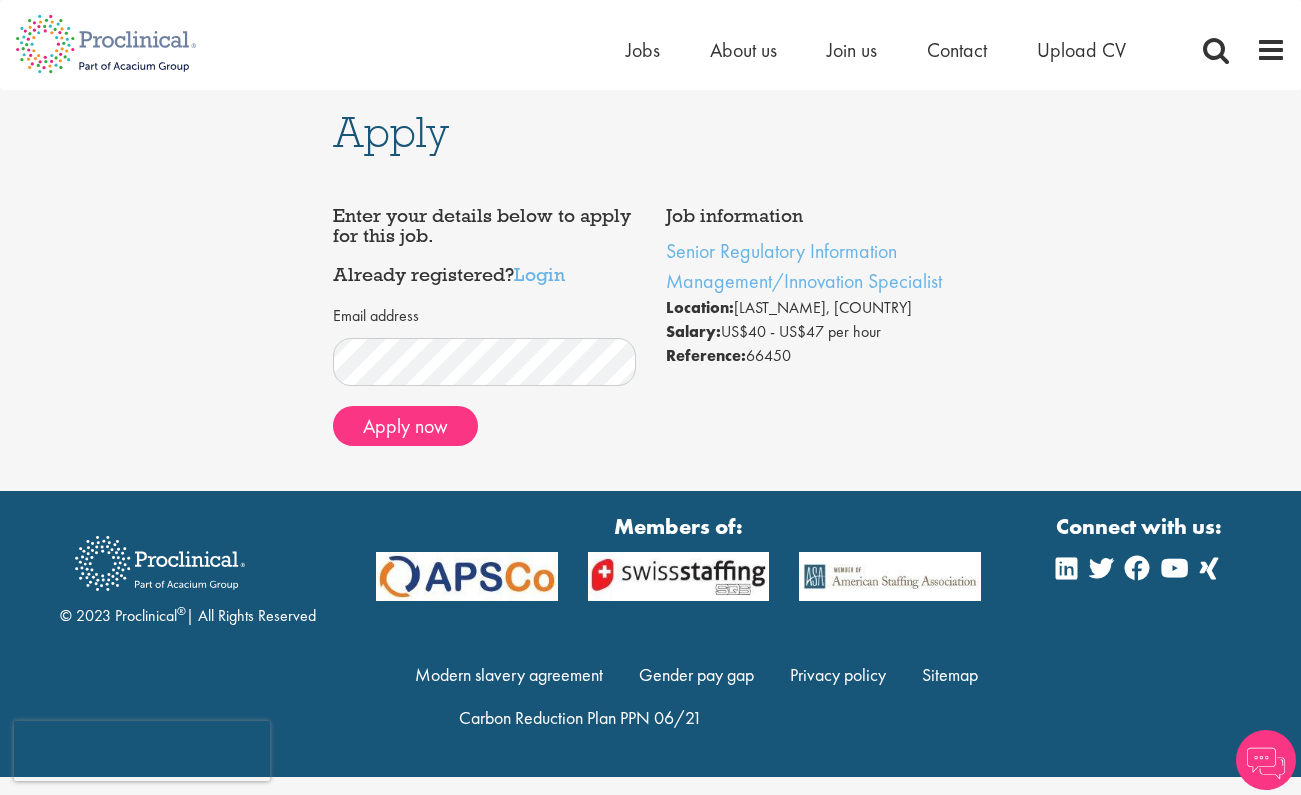 scroll, scrollTop: 0, scrollLeft: 0, axis: both 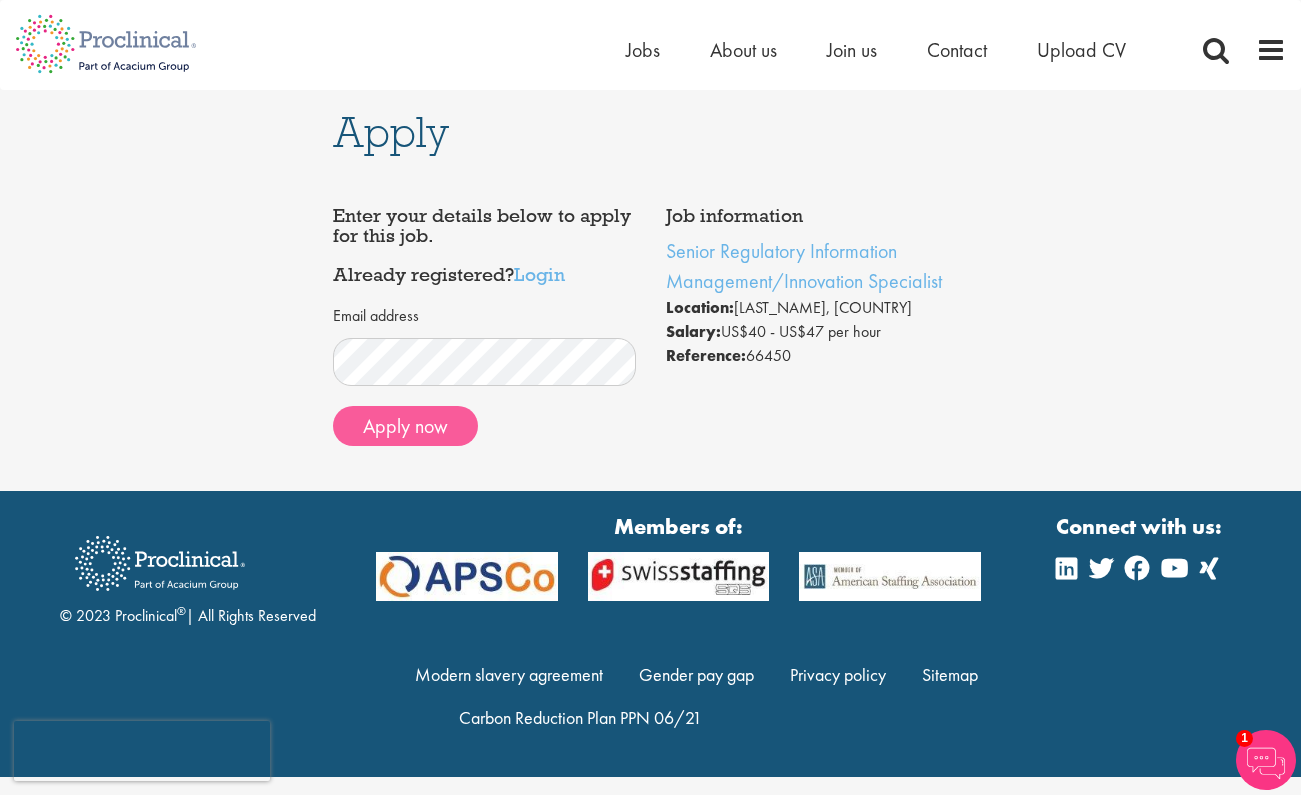 click on "Apply now" at bounding box center (405, 426) 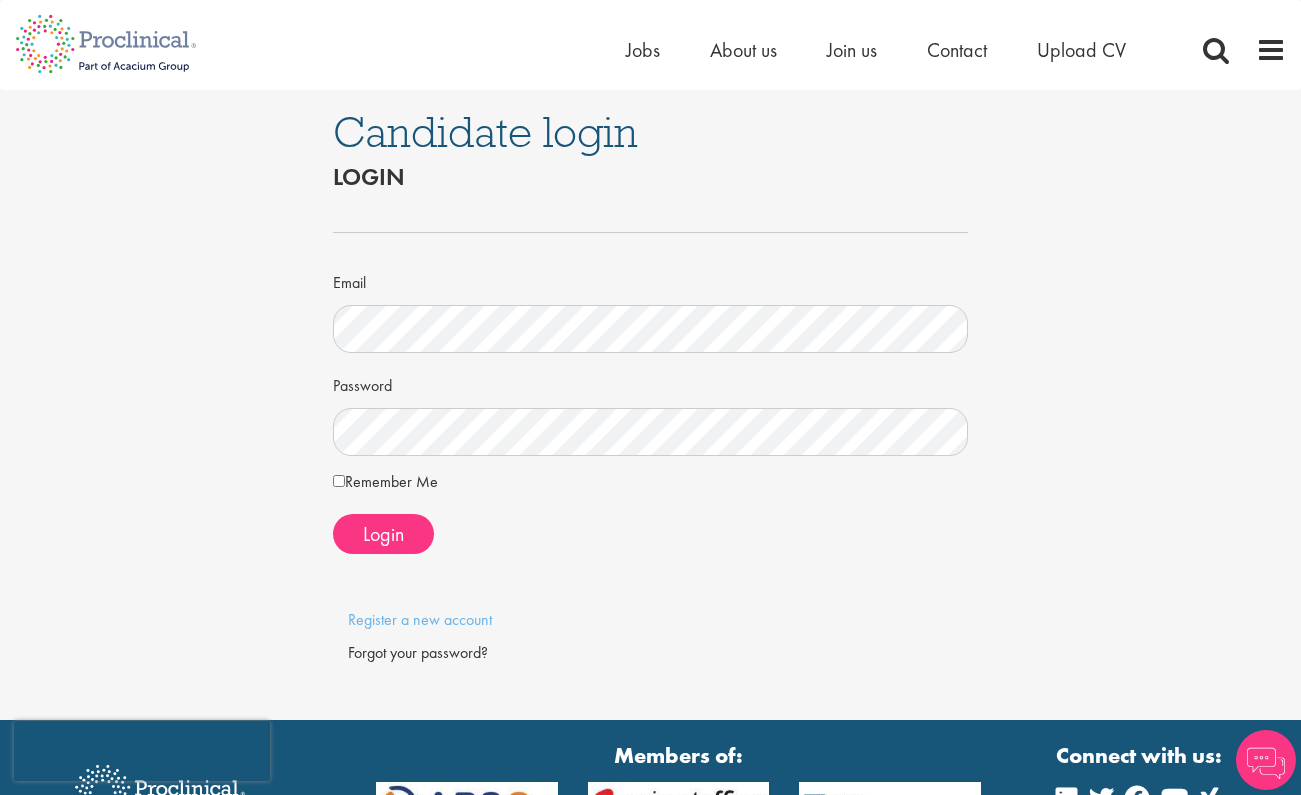 scroll, scrollTop: 0, scrollLeft: 0, axis: both 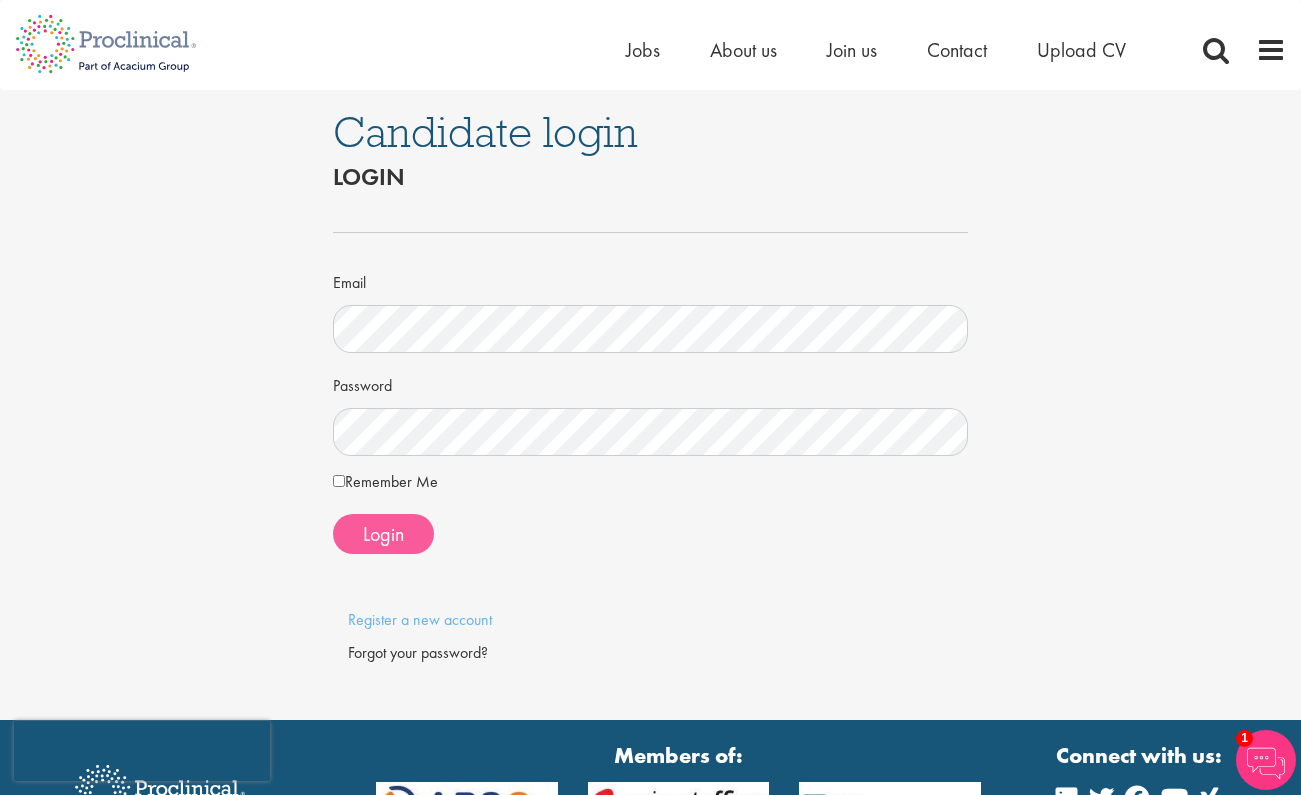 click on "Login" at bounding box center [383, 534] 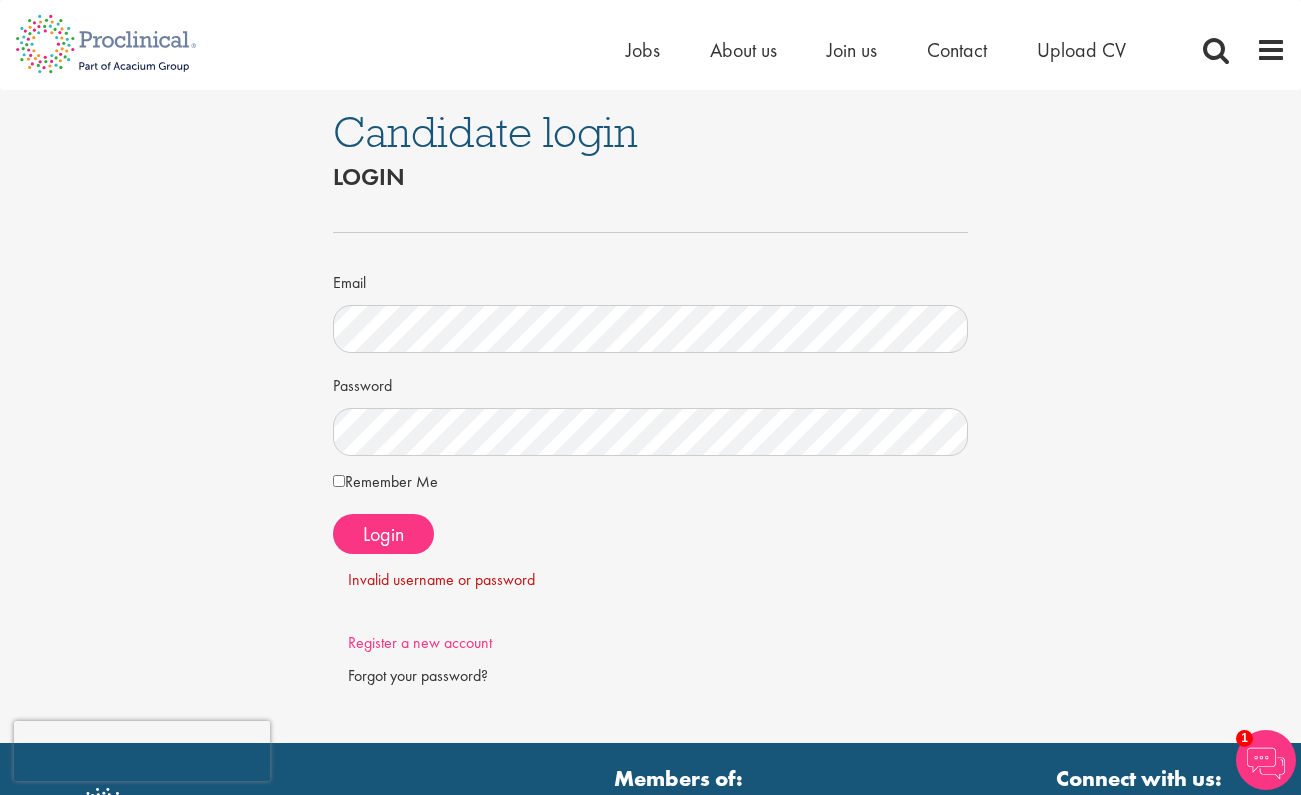 click on "Register a new account" at bounding box center [420, 642] 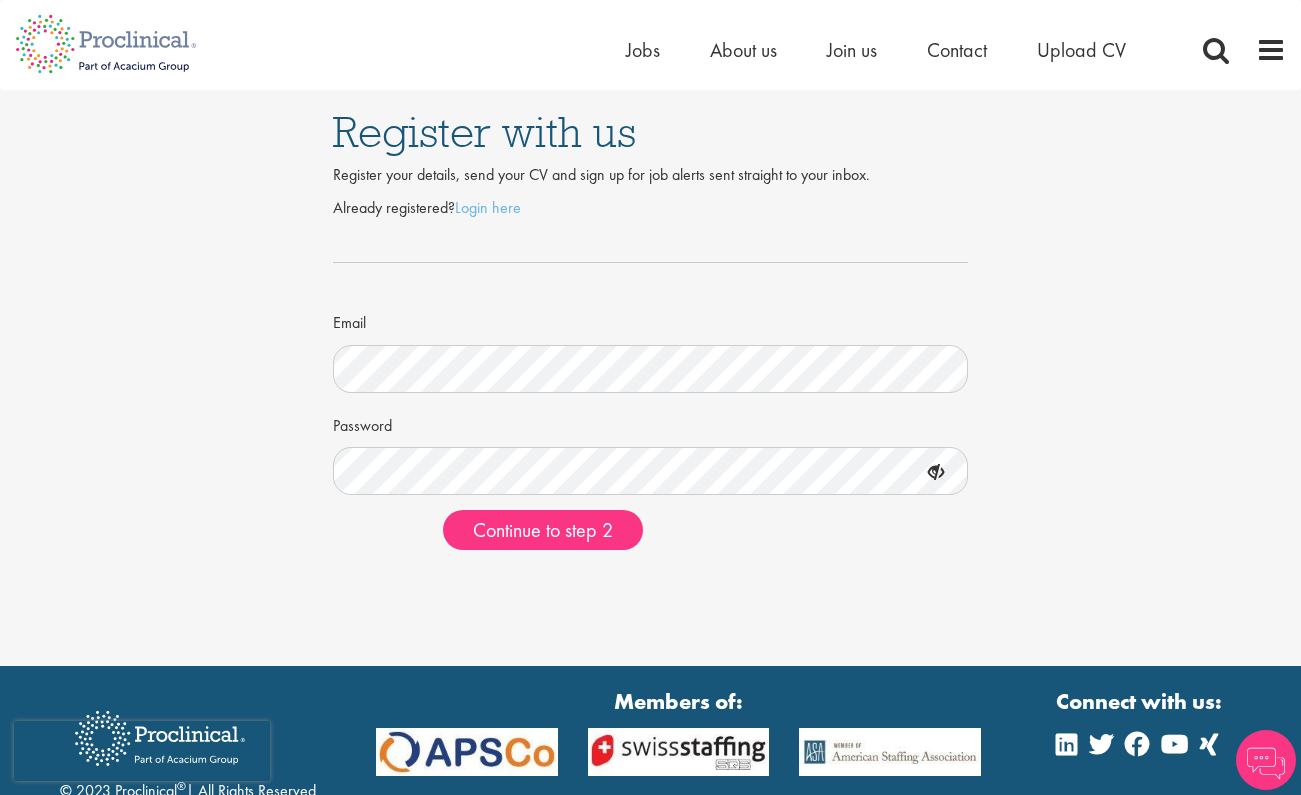 scroll, scrollTop: 0, scrollLeft: 0, axis: both 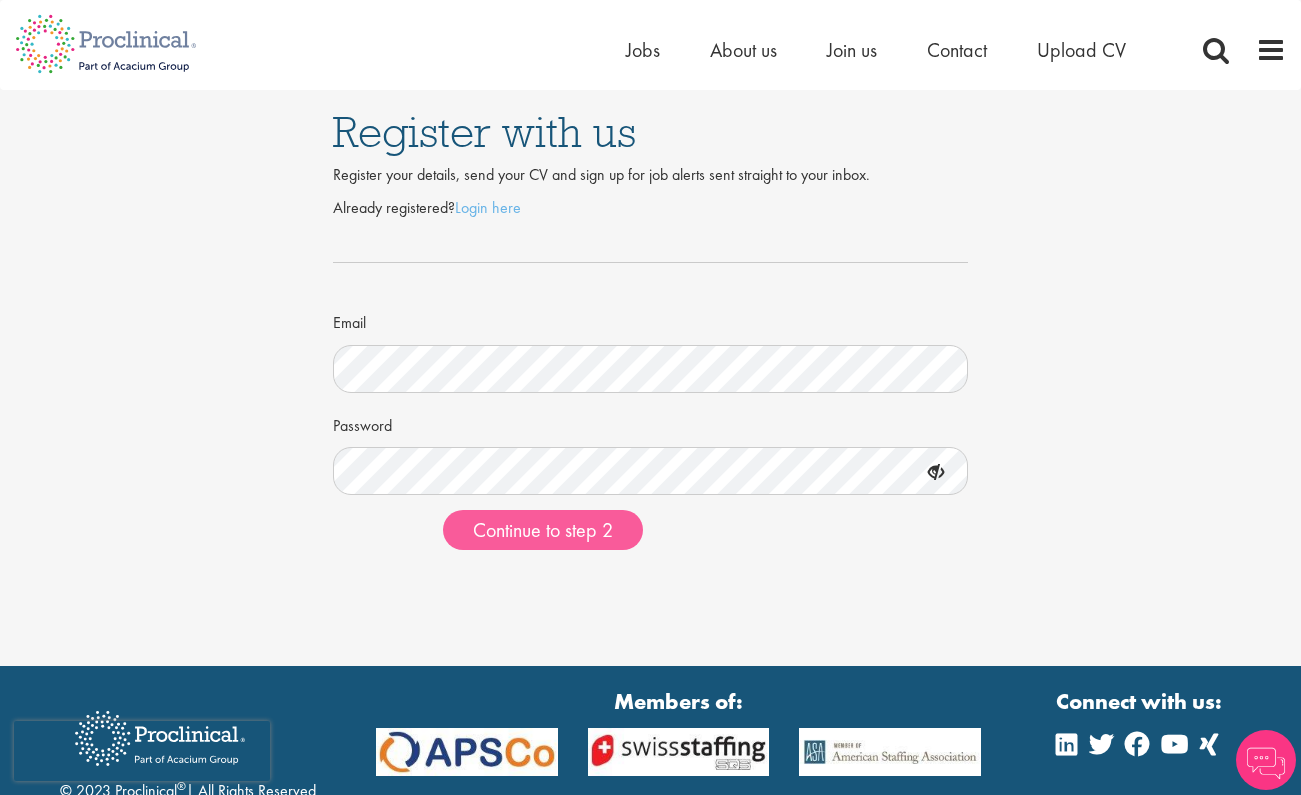 click on "Continue to step 2" at bounding box center [543, 530] 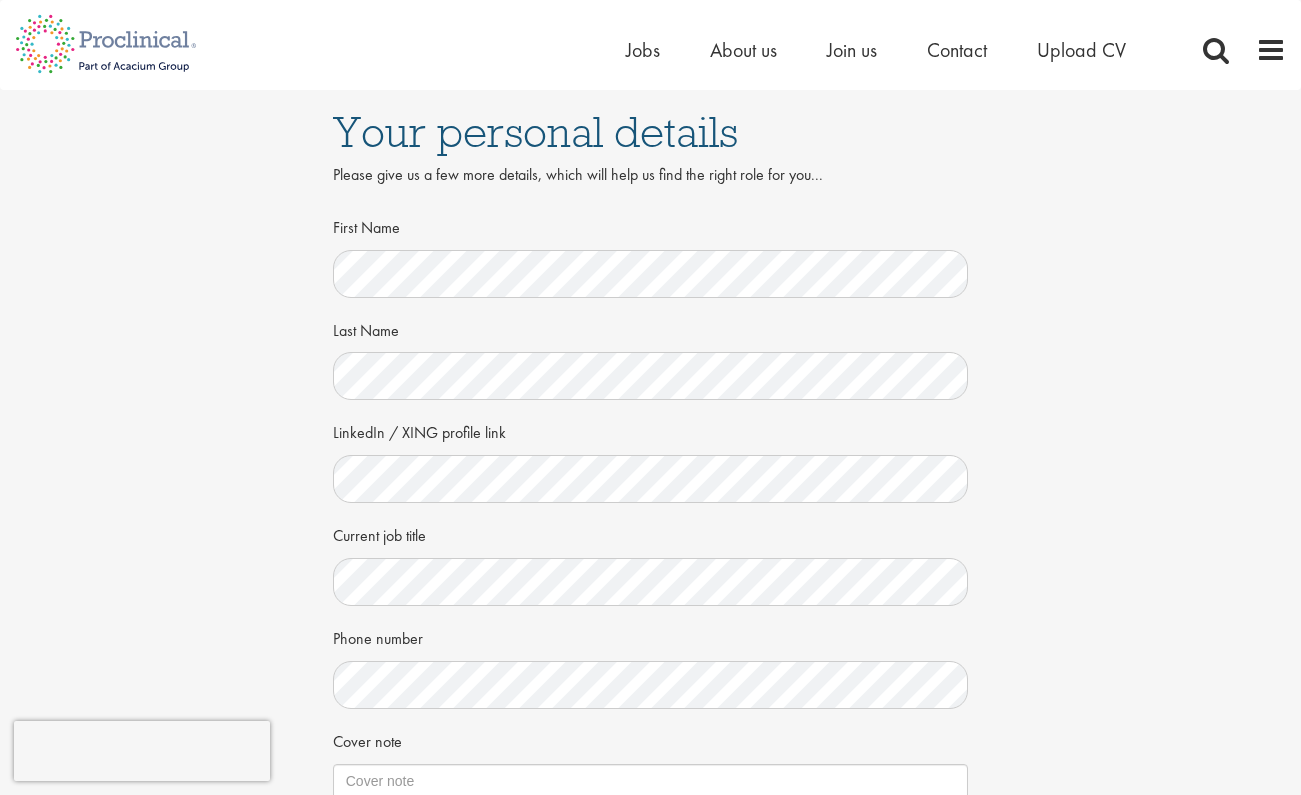scroll, scrollTop: 0, scrollLeft: 0, axis: both 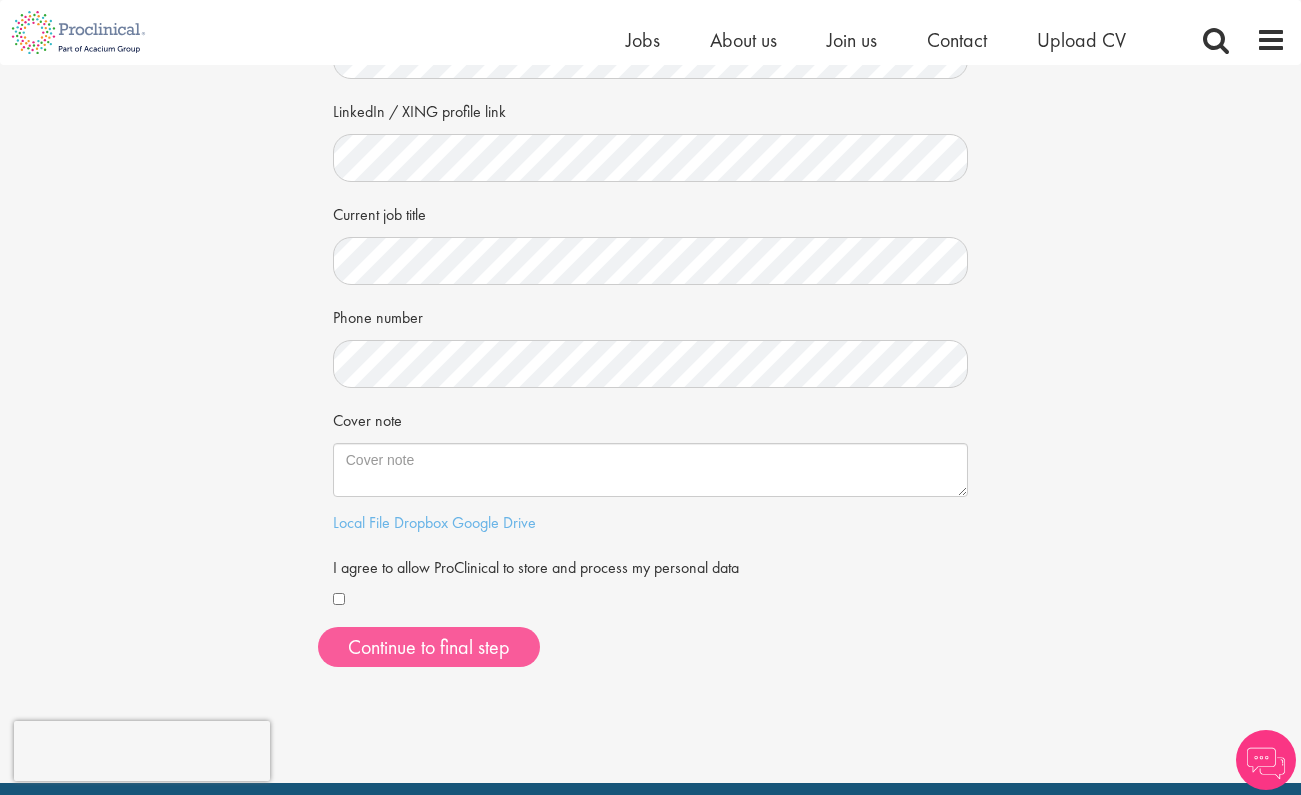 click on "Continue to final step" at bounding box center [429, 647] 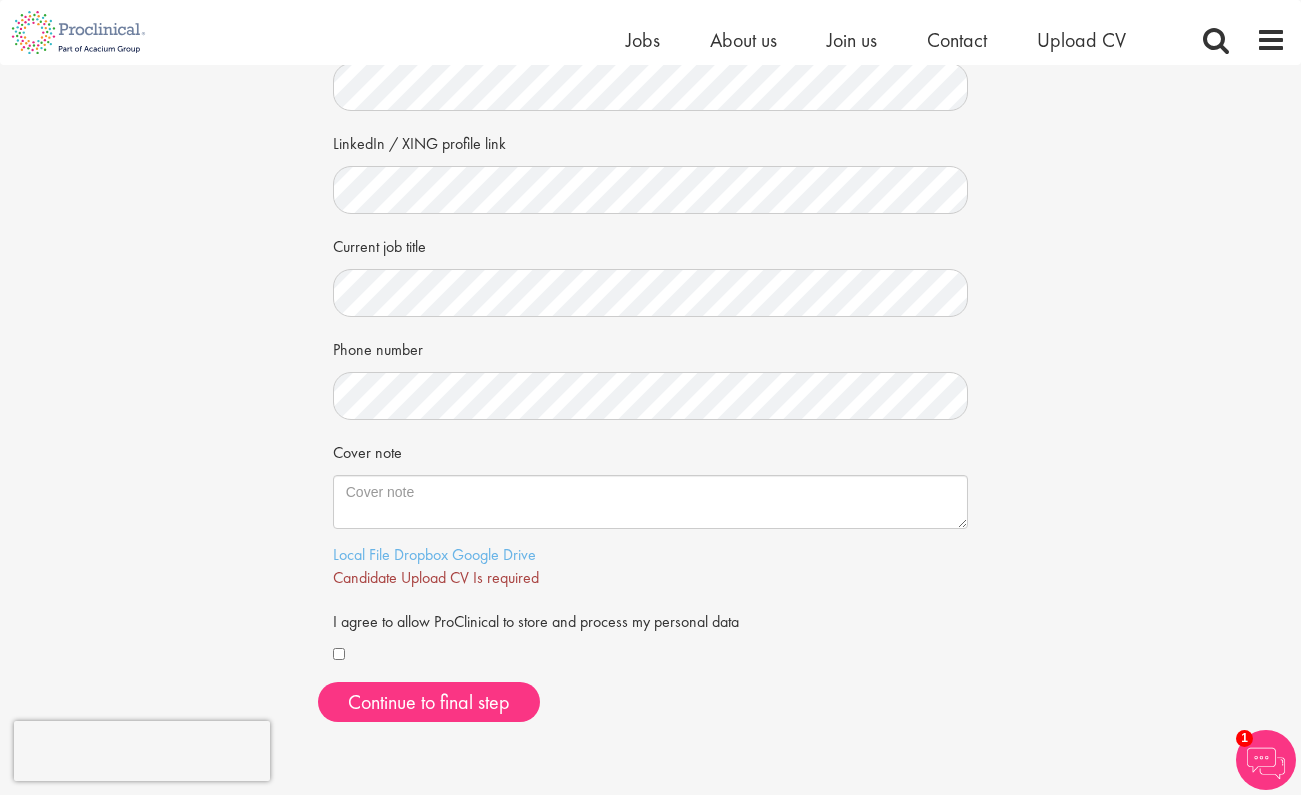 scroll, scrollTop: 264, scrollLeft: 0, axis: vertical 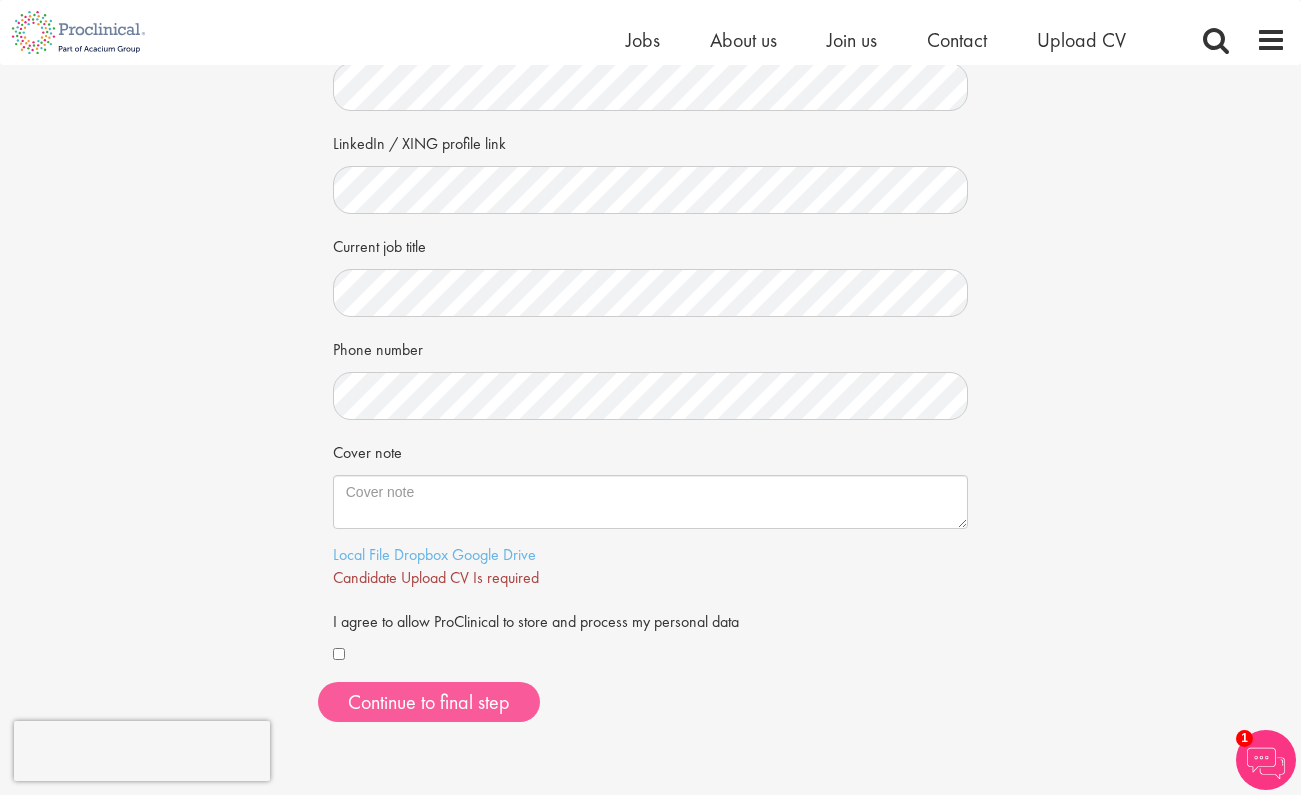 click on "Continue to final step" at bounding box center [429, 702] 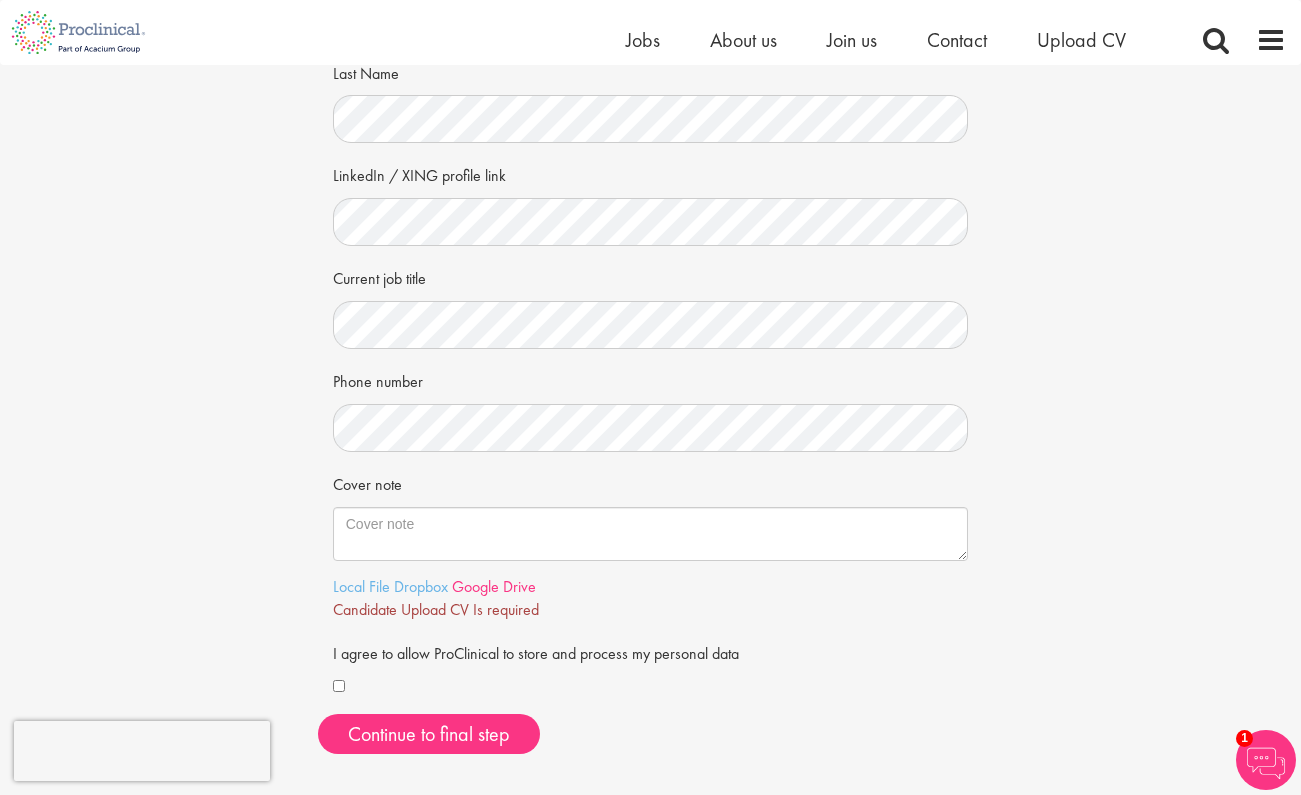 scroll, scrollTop: 235, scrollLeft: 0, axis: vertical 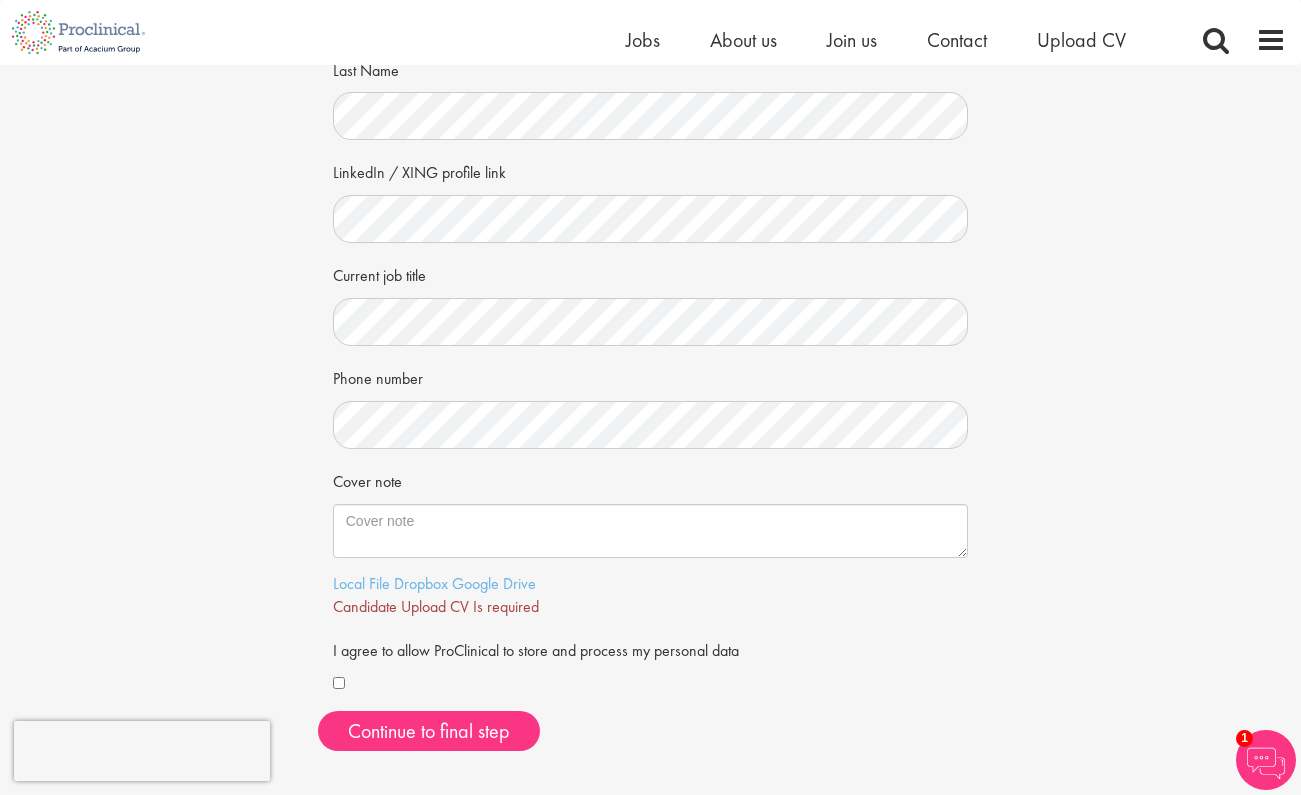 click on "Candidate Upload CV Is required" at bounding box center [436, 606] 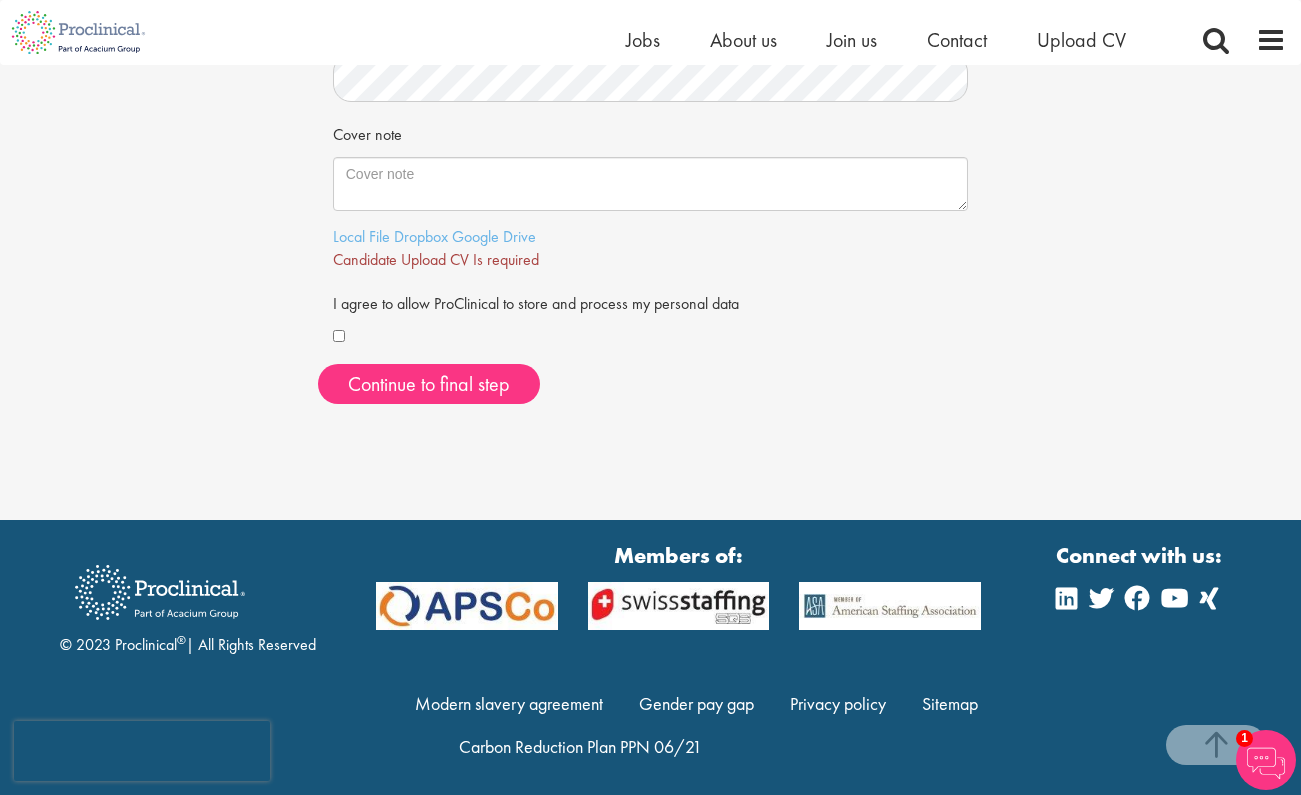 scroll, scrollTop: 390, scrollLeft: 0, axis: vertical 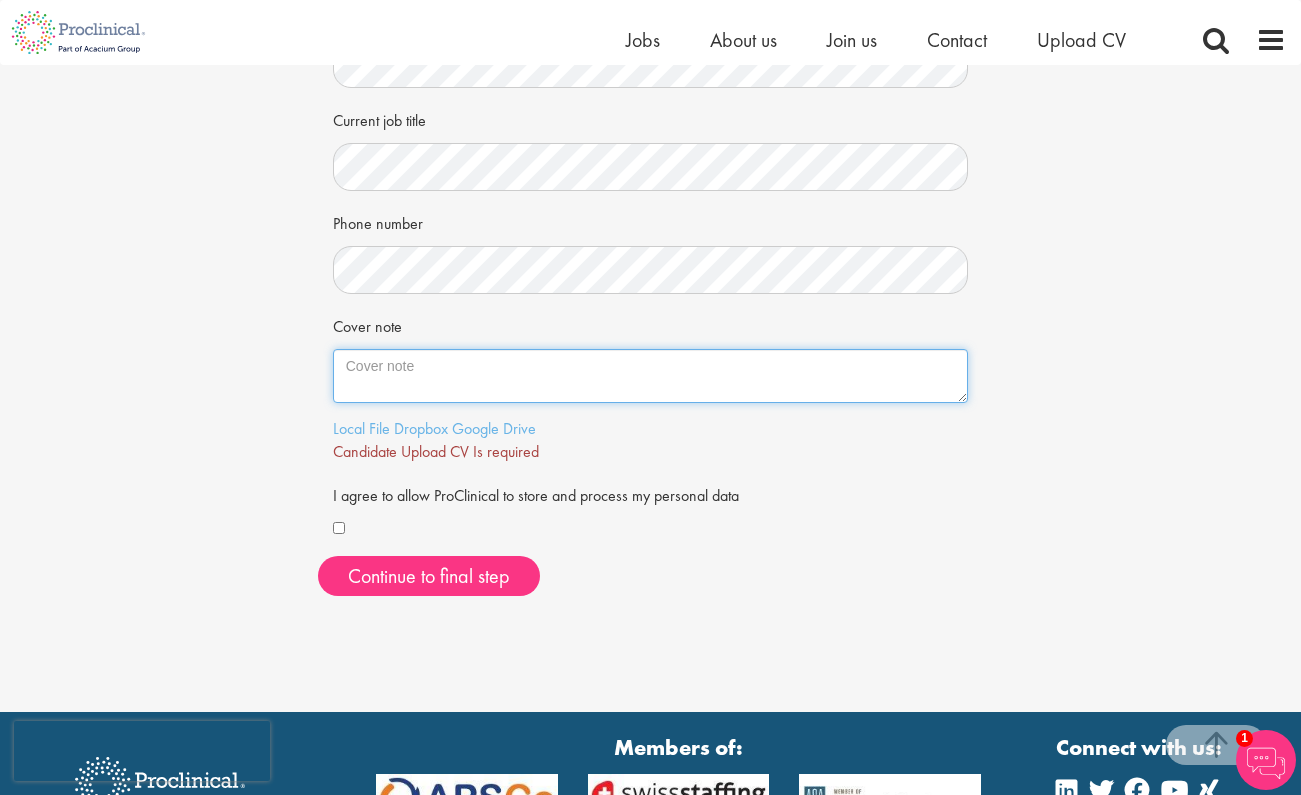 click on "Cover note" at bounding box center (651, 376) 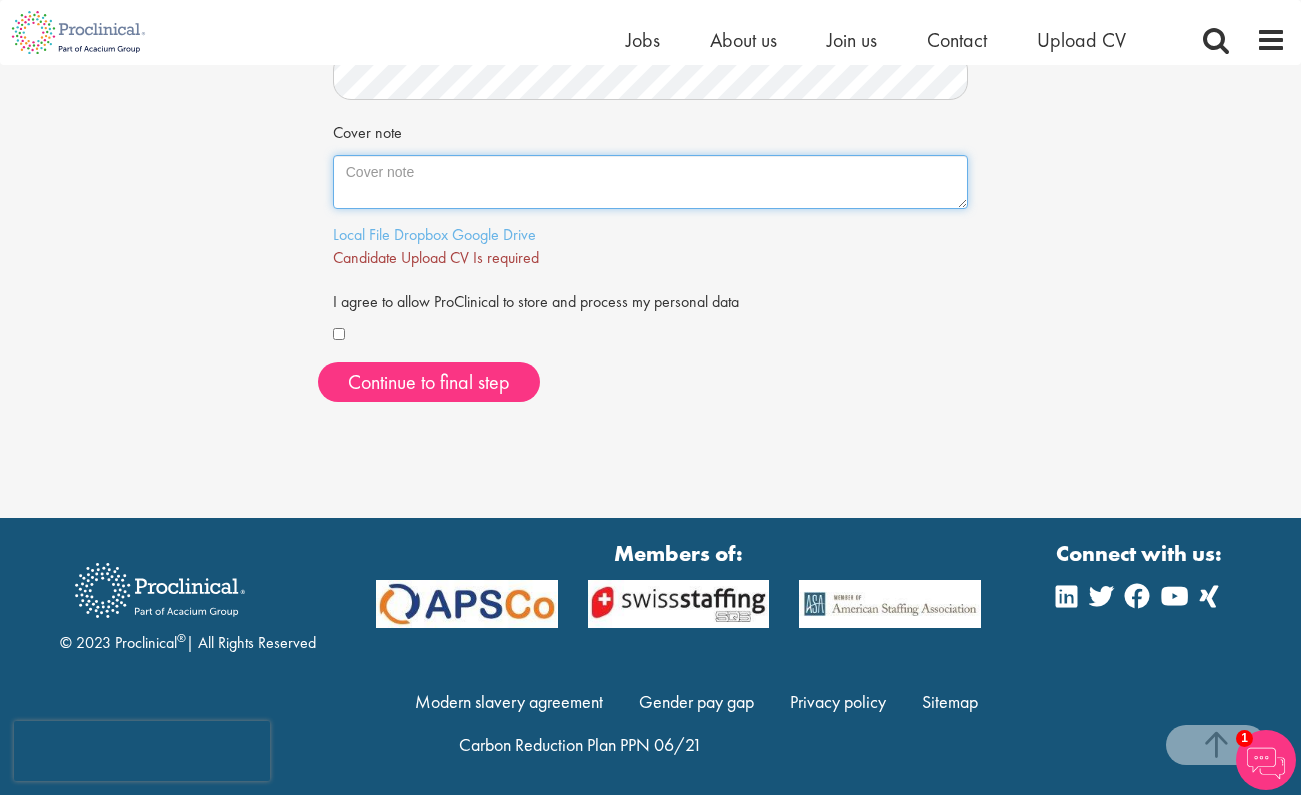 scroll, scrollTop: 583, scrollLeft: 0, axis: vertical 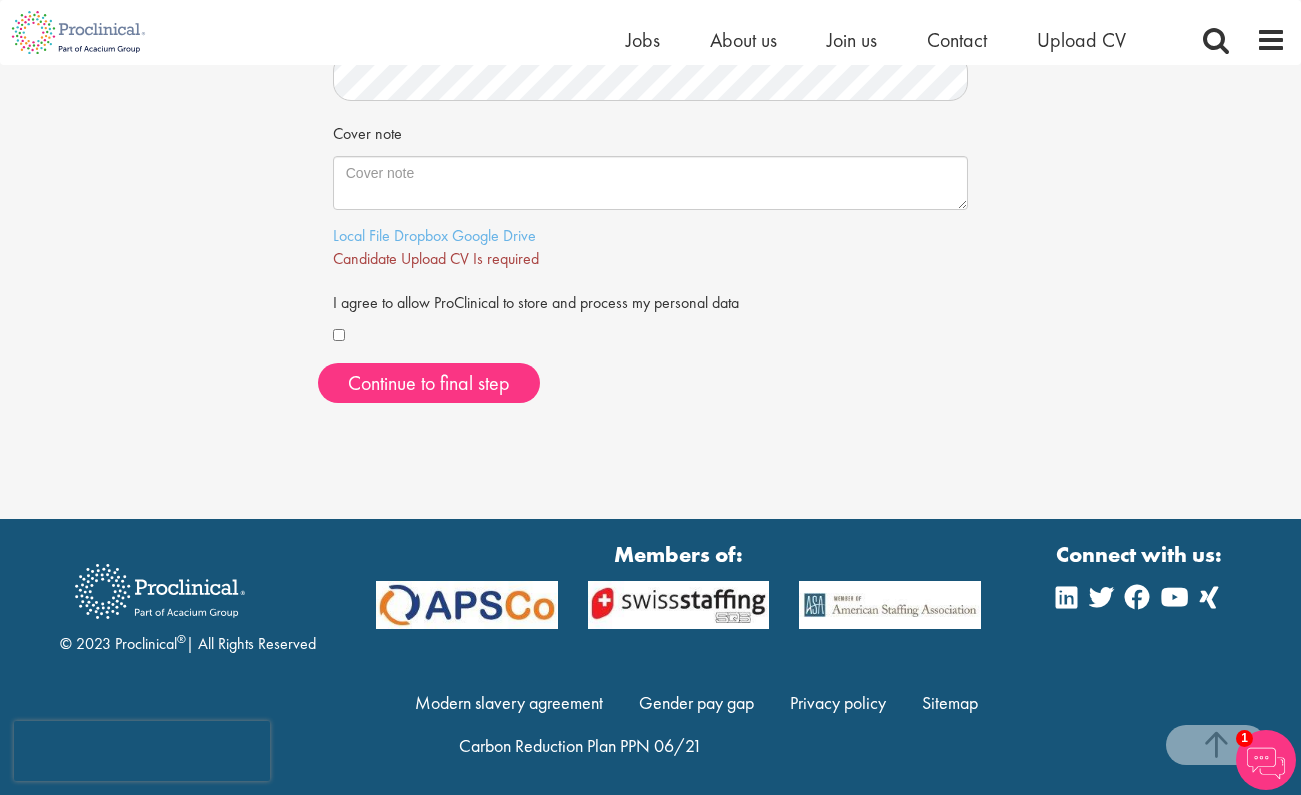 click on "I agree to allow ProClinical to store and process my personal data" at bounding box center [536, 300] 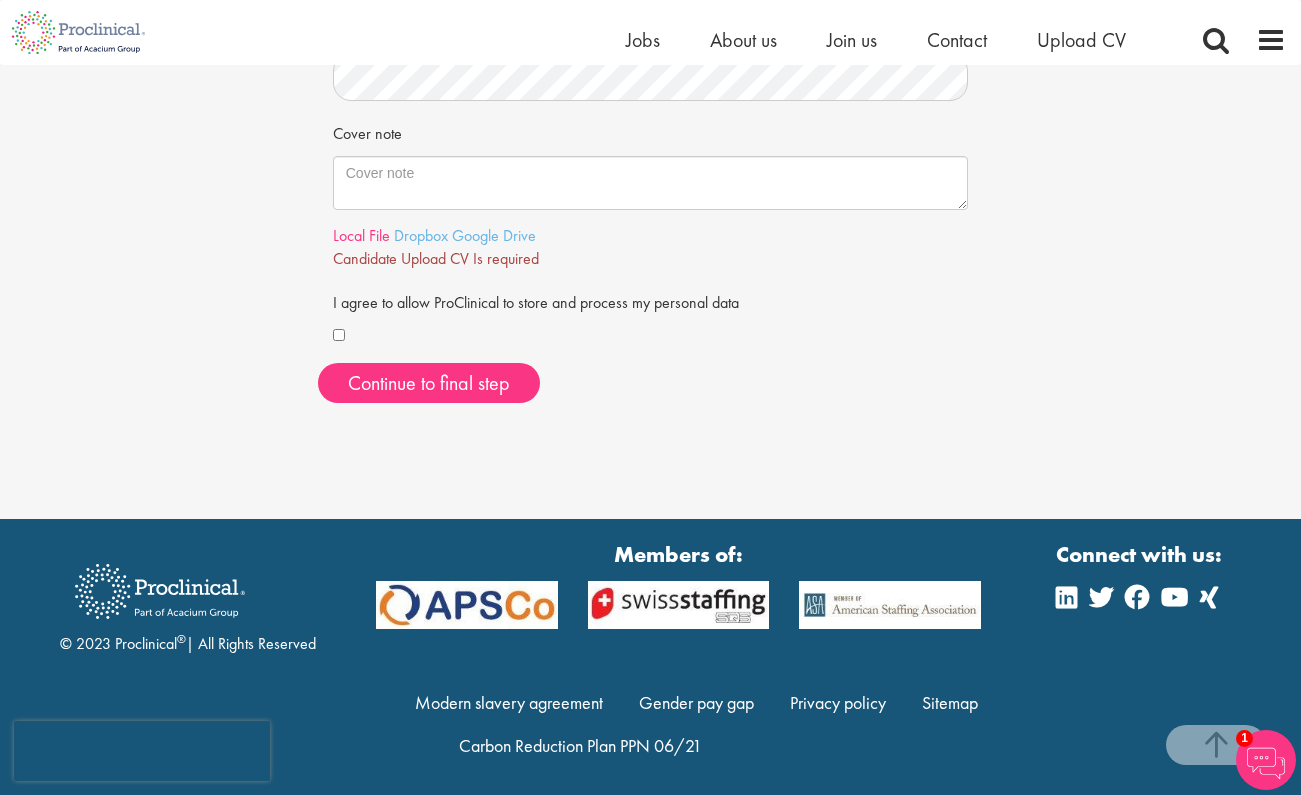 click on "Local File" at bounding box center (361, 235) 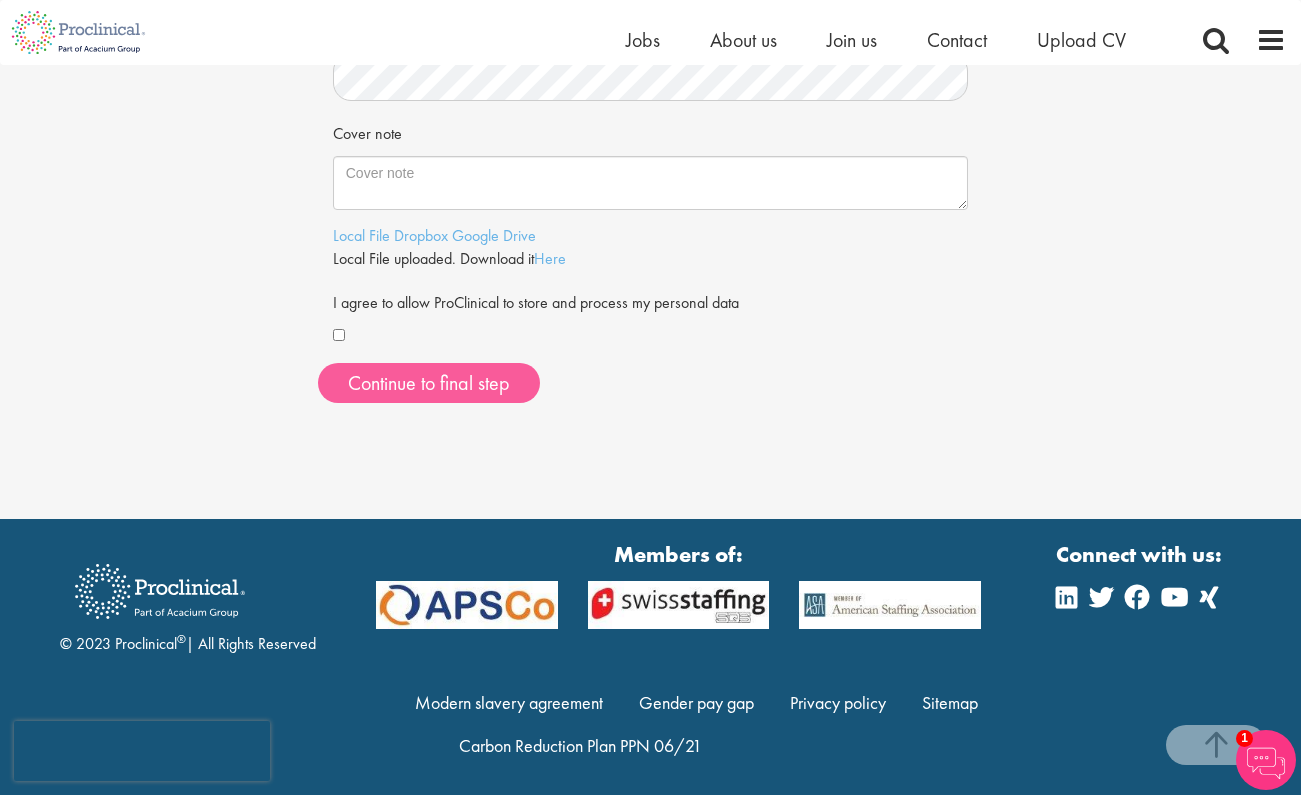 click on "Continue to final step" at bounding box center (429, 383) 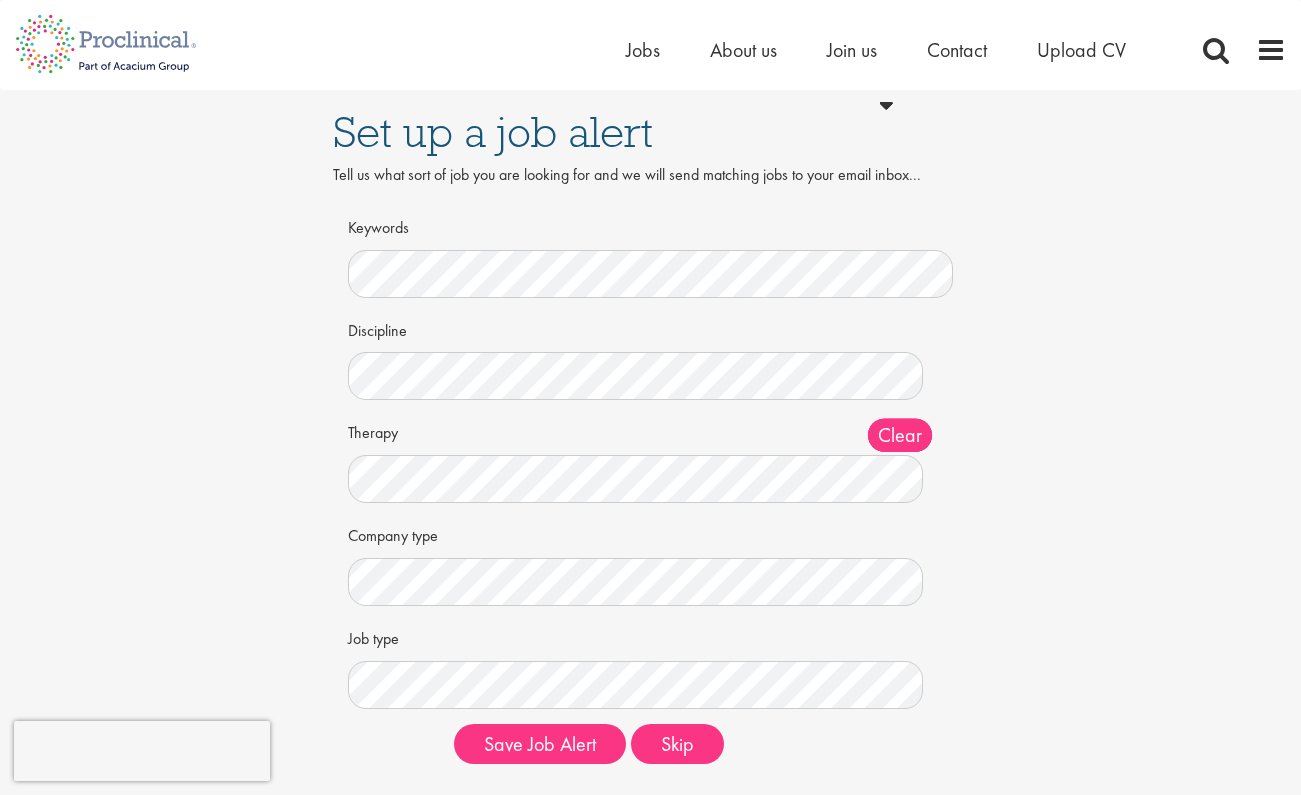 scroll, scrollTop: 0, scrollLeft: 0, axis: both 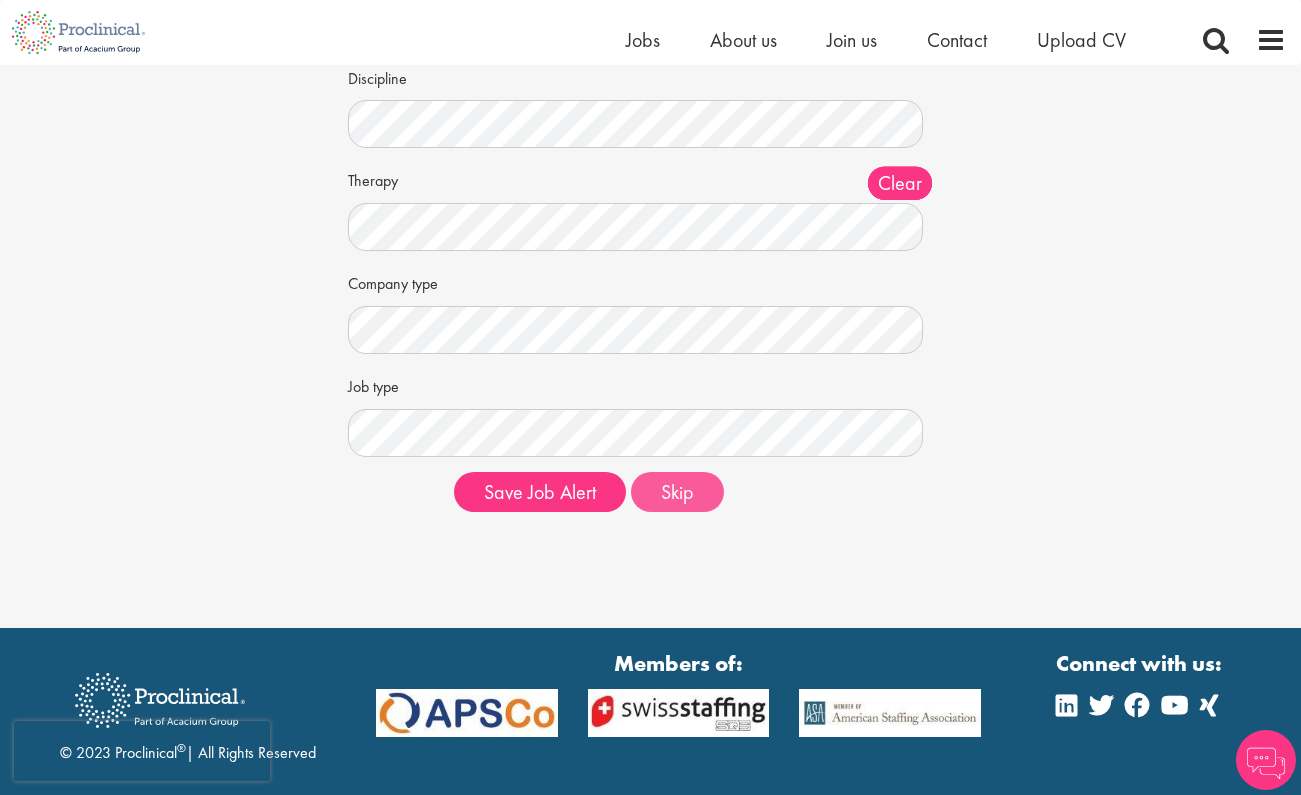 click on "Skip" at bounding box center [677, 492] 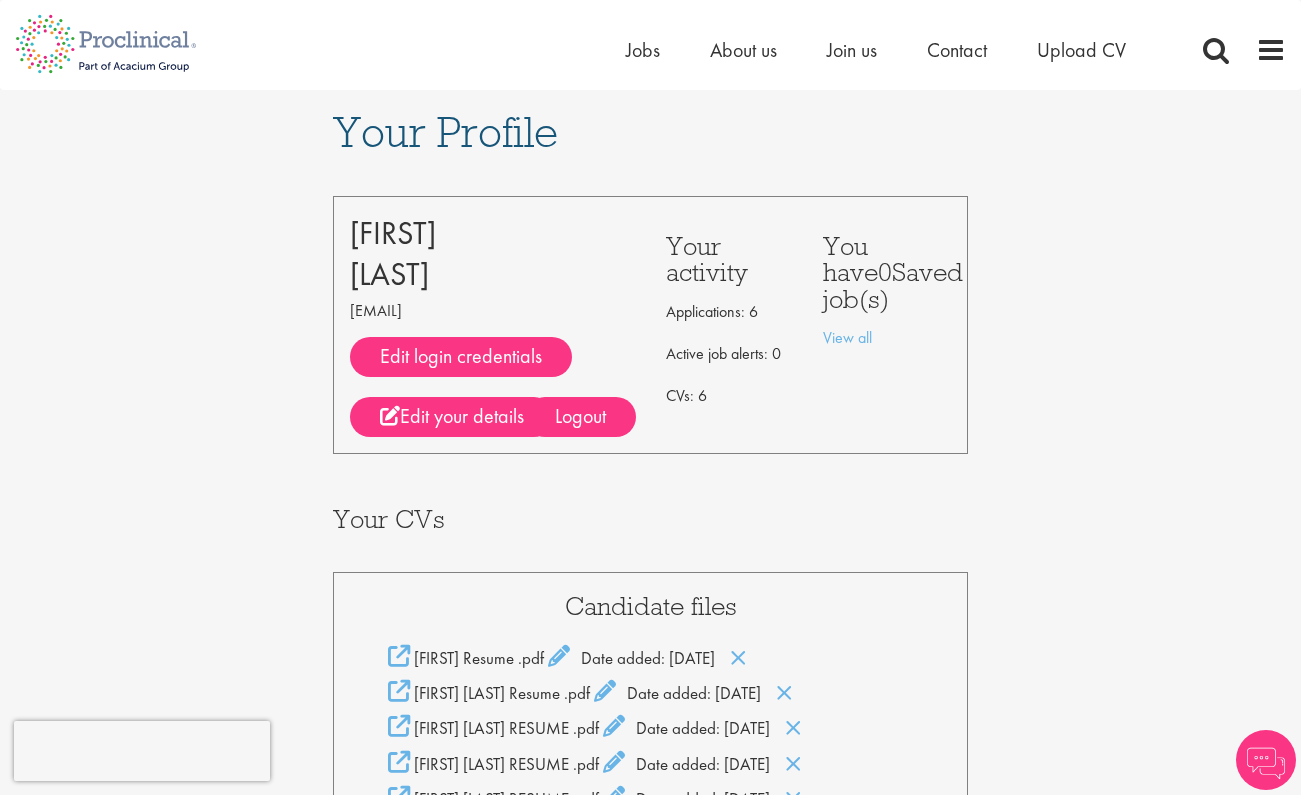 scroll, scrollTop: 0, scrollLeft: 0, axis: both 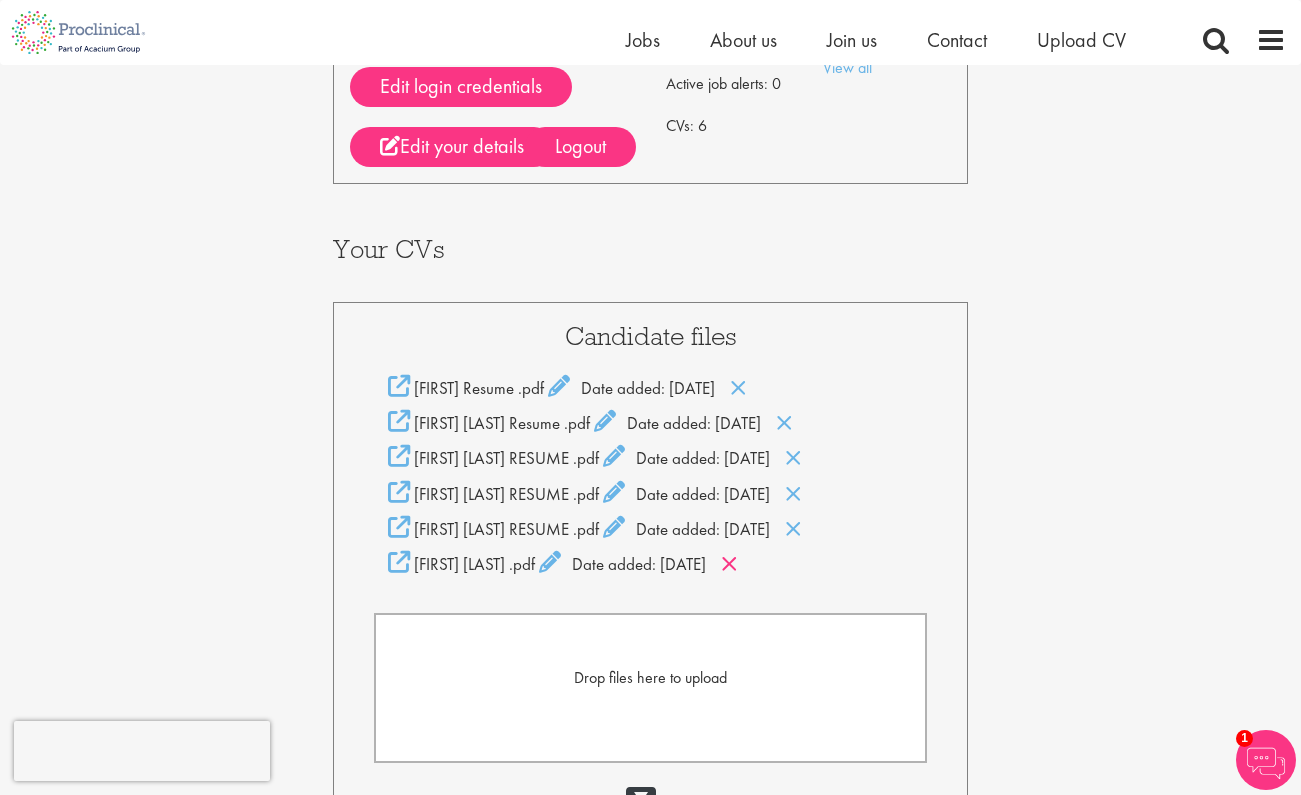 click at bounding box center [729, 564] 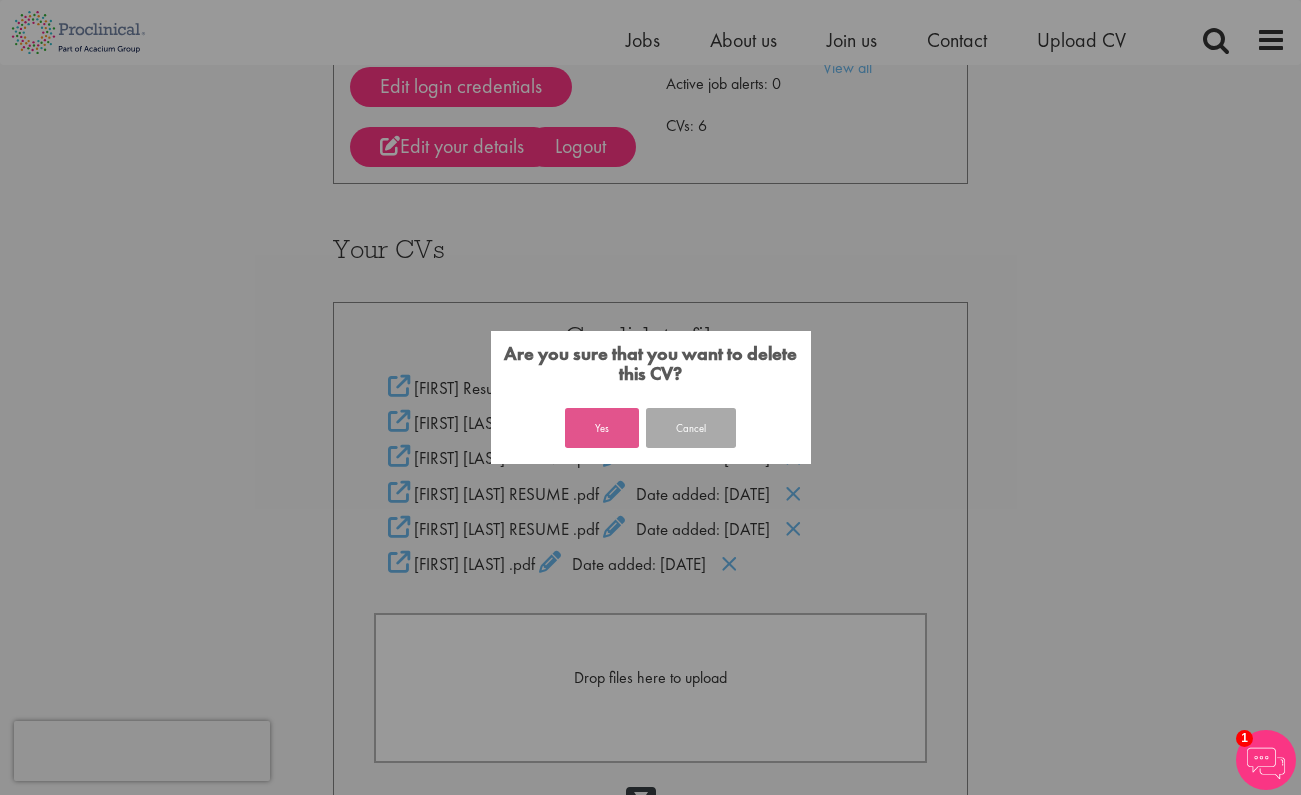 click on "Yes" at bounding box center (602, 428) 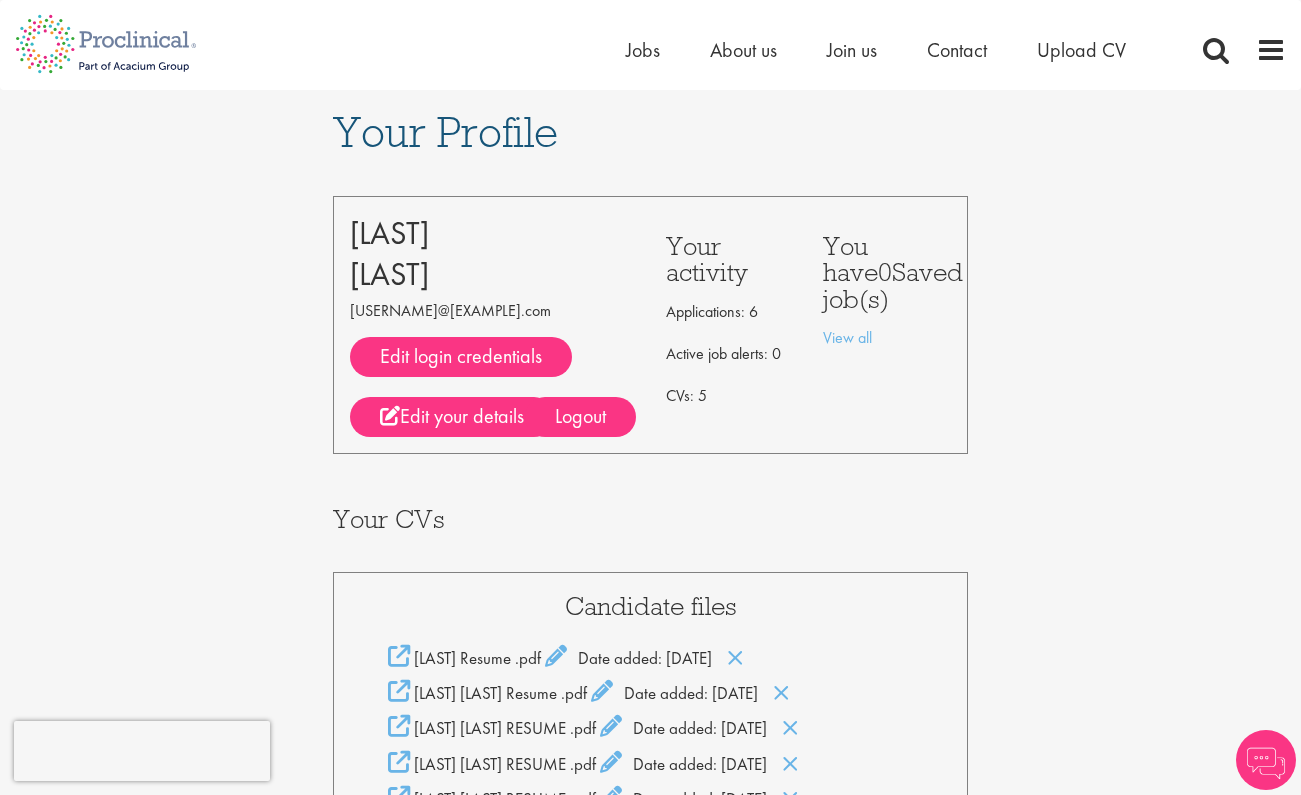 scroll, scrollTop: 0, scrollLeft: 0, axis: both 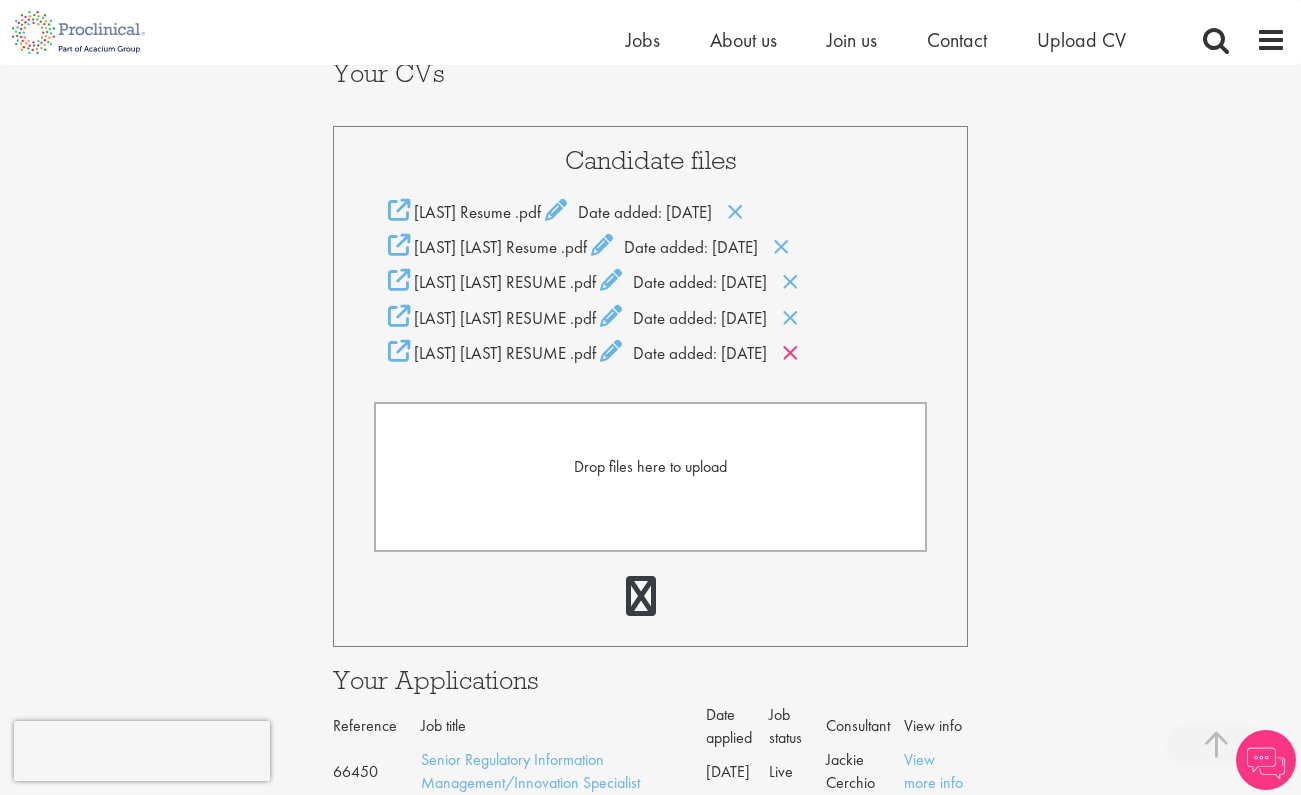 click at bounding box center [790, 353] 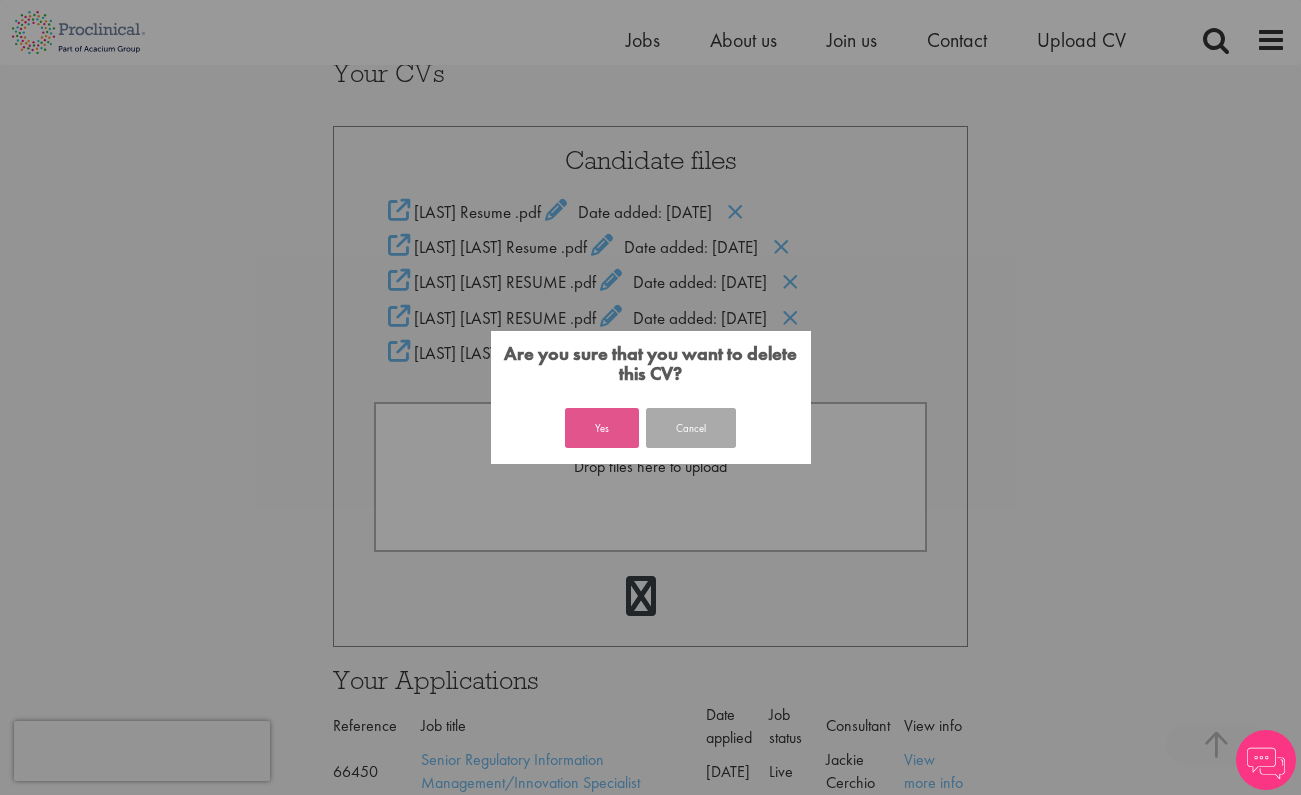 click on "Yes" at bounding box center [602, 428] 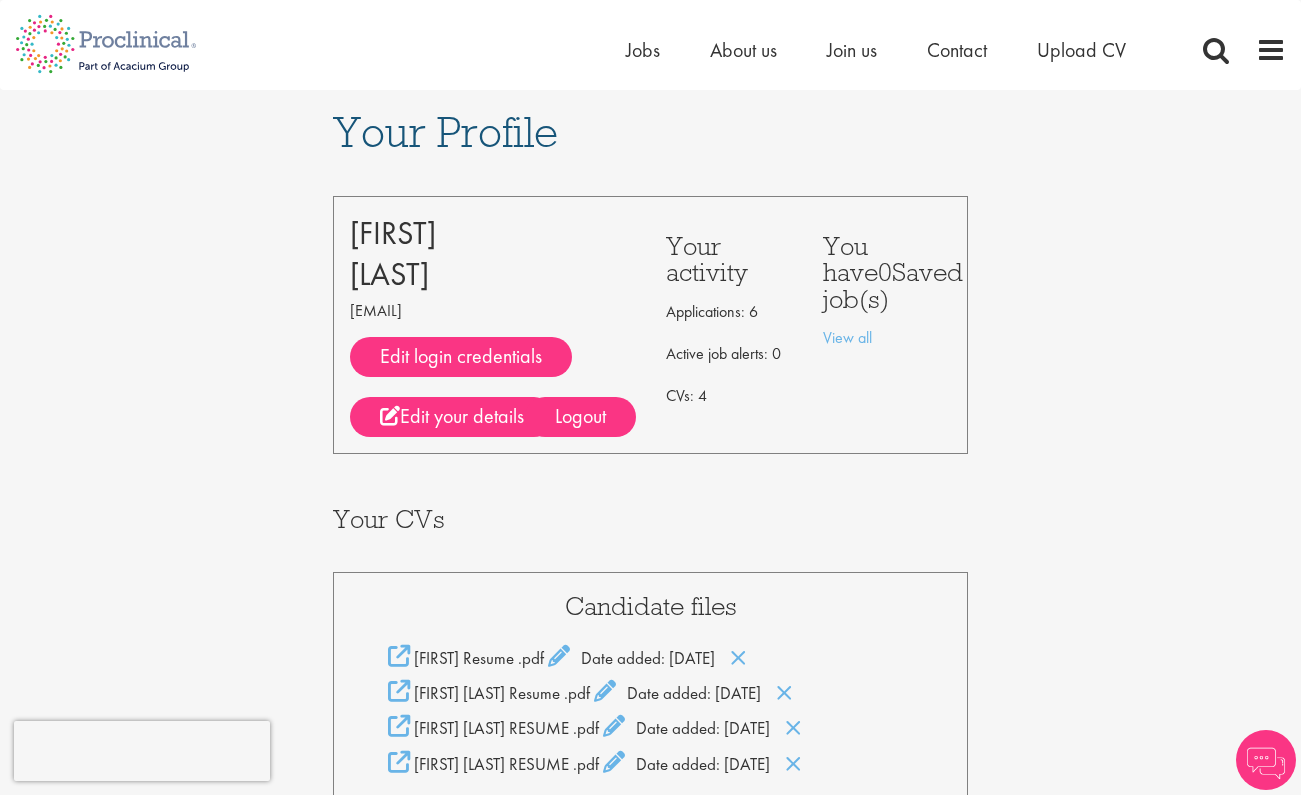 scroll, scrollTop: 421, scrollLeft: 0, axis: vertical 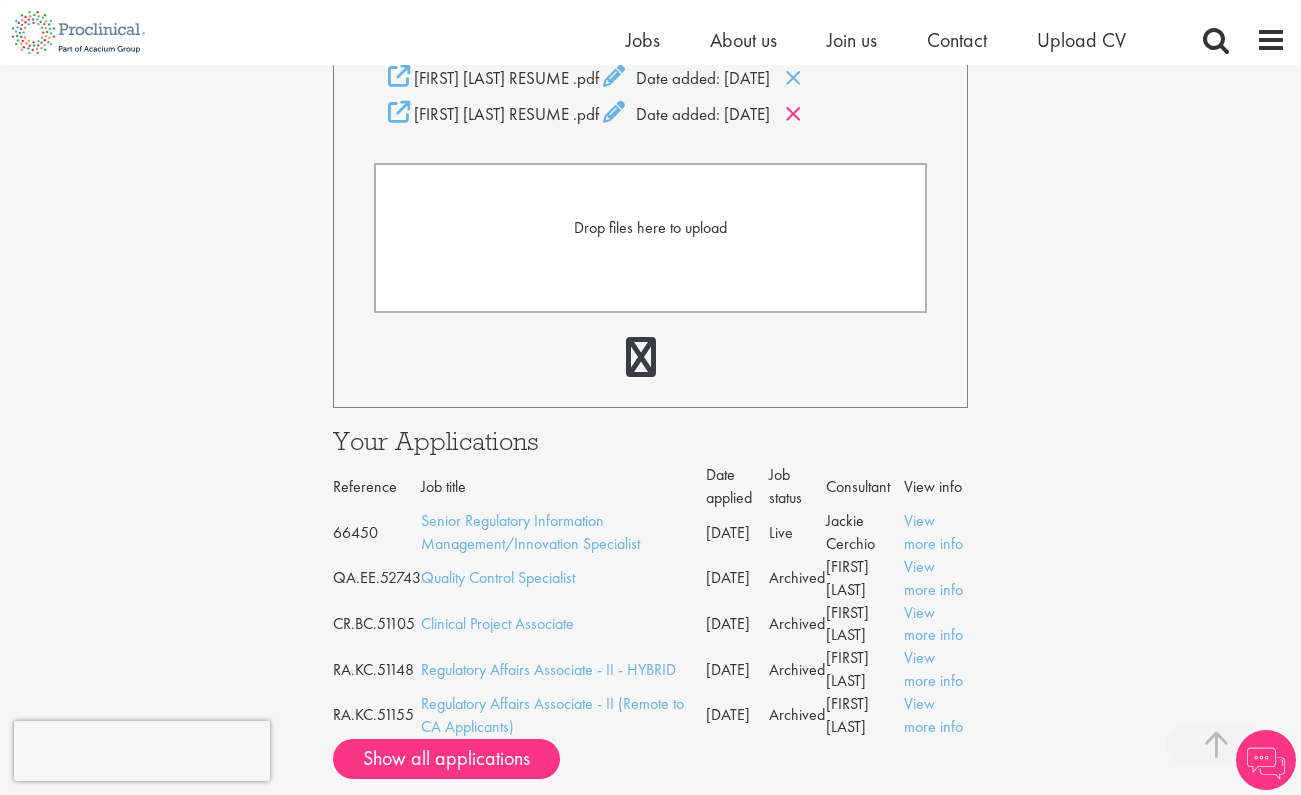 click at bounding box center [793, 114] 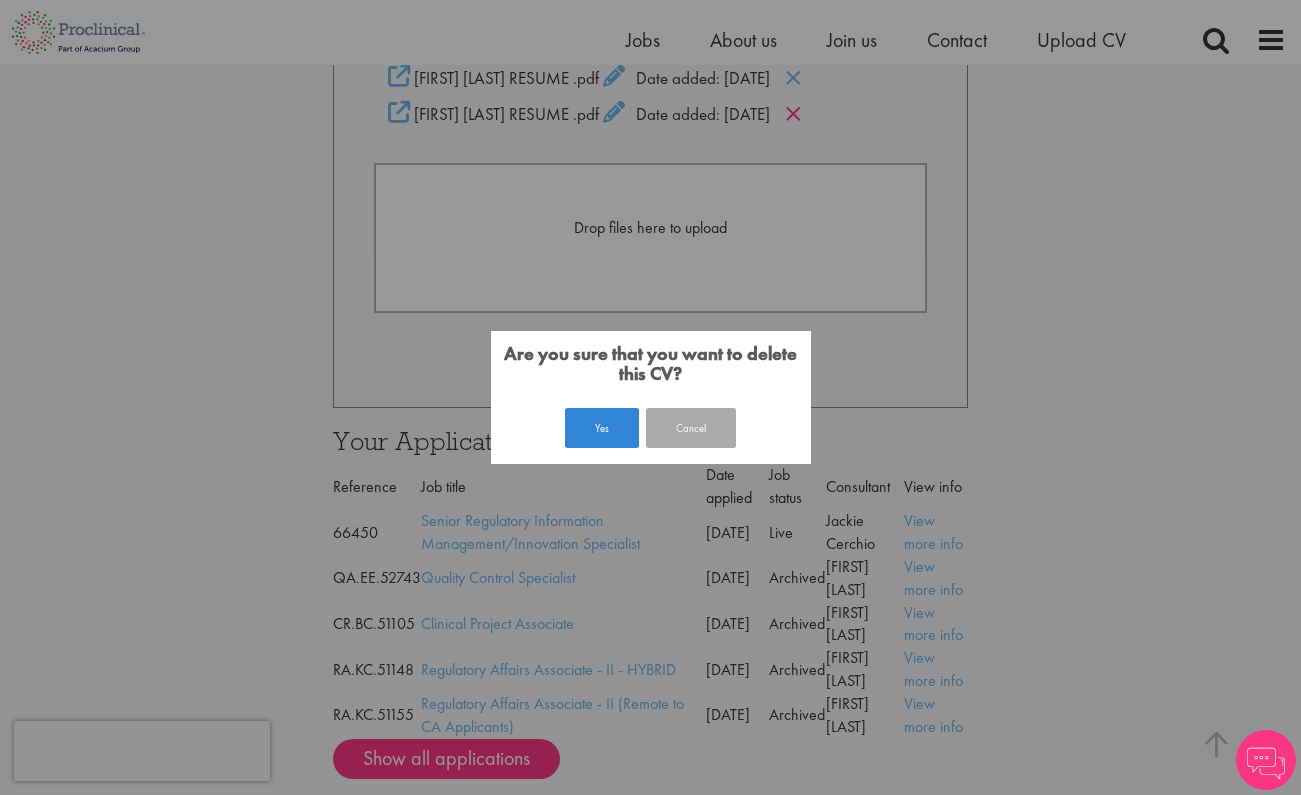 scroll, scrollTop: 574, scrollLeft: 0, axis: vertical 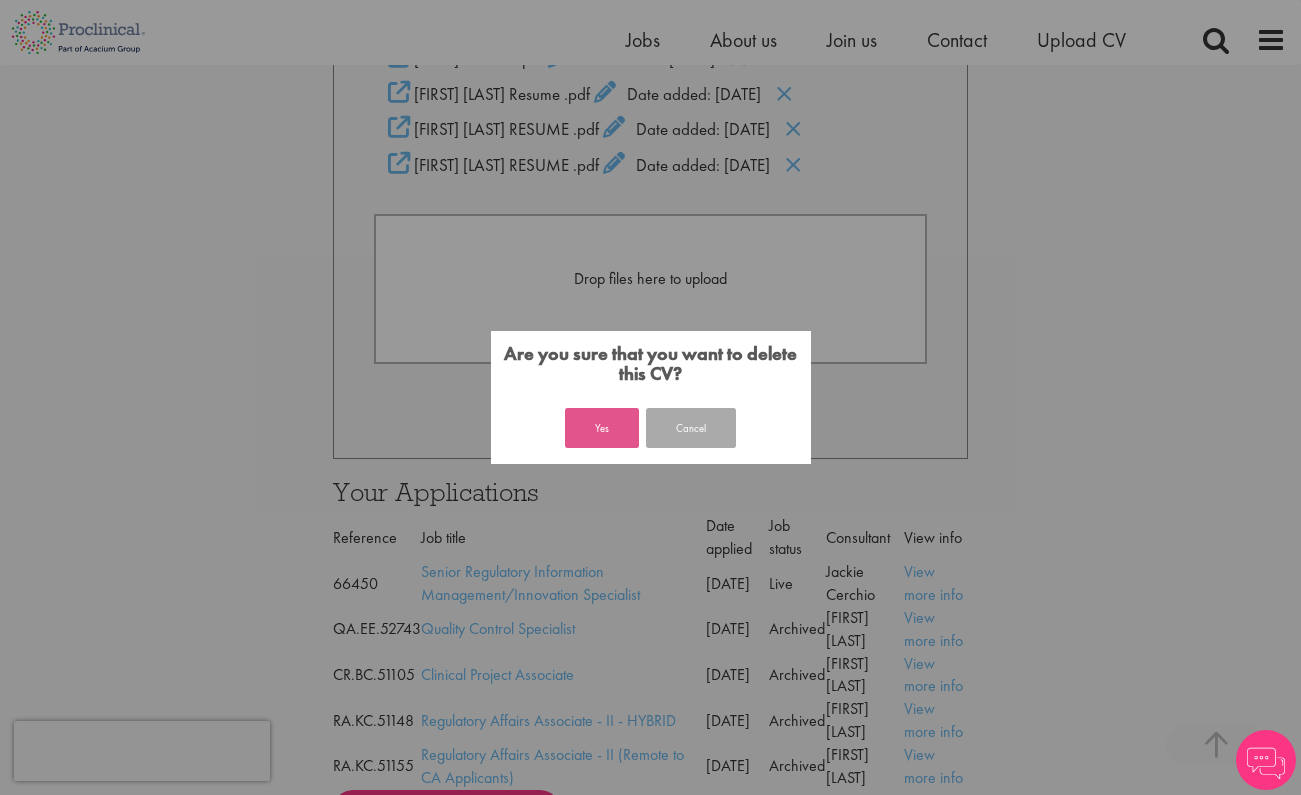 click on "Yes" at bounding box center [602, 428] 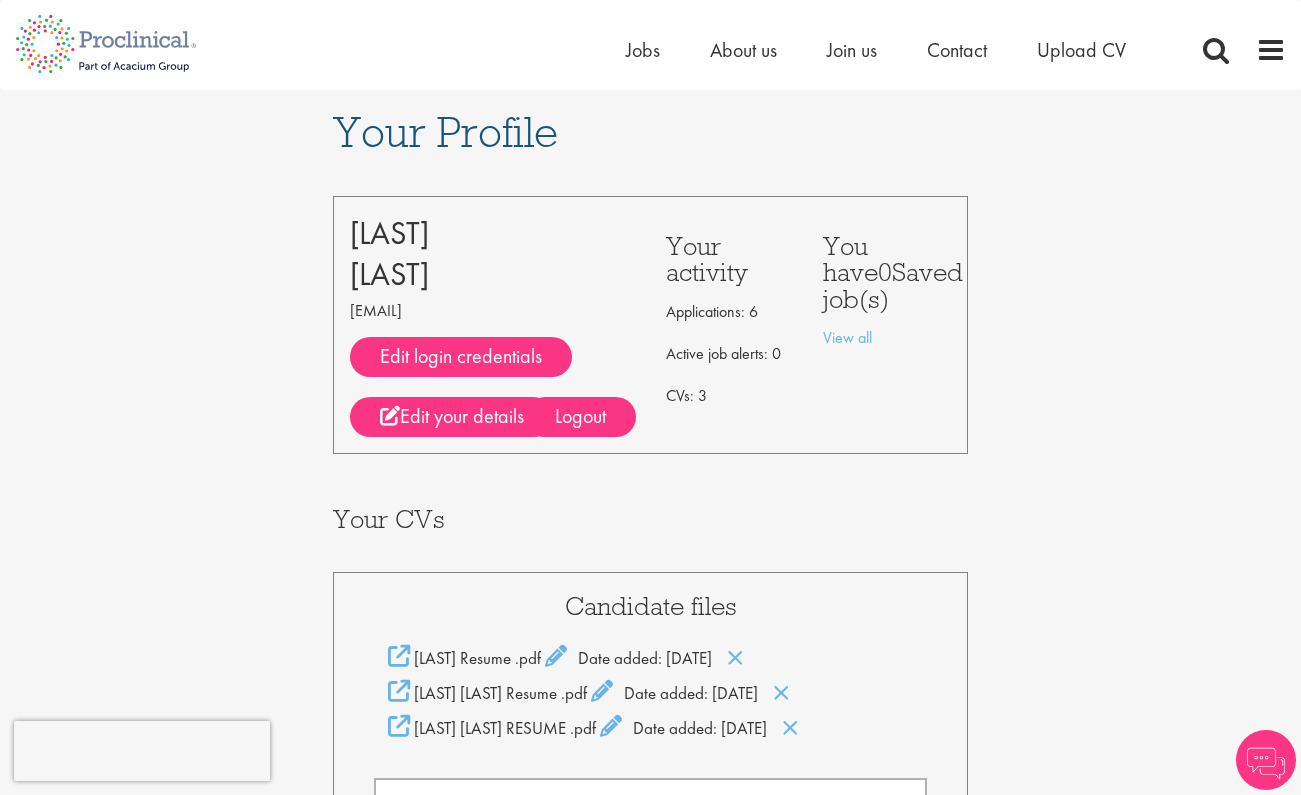 scroll, scrollTop: 0, scrollLeft: 0, axis: both 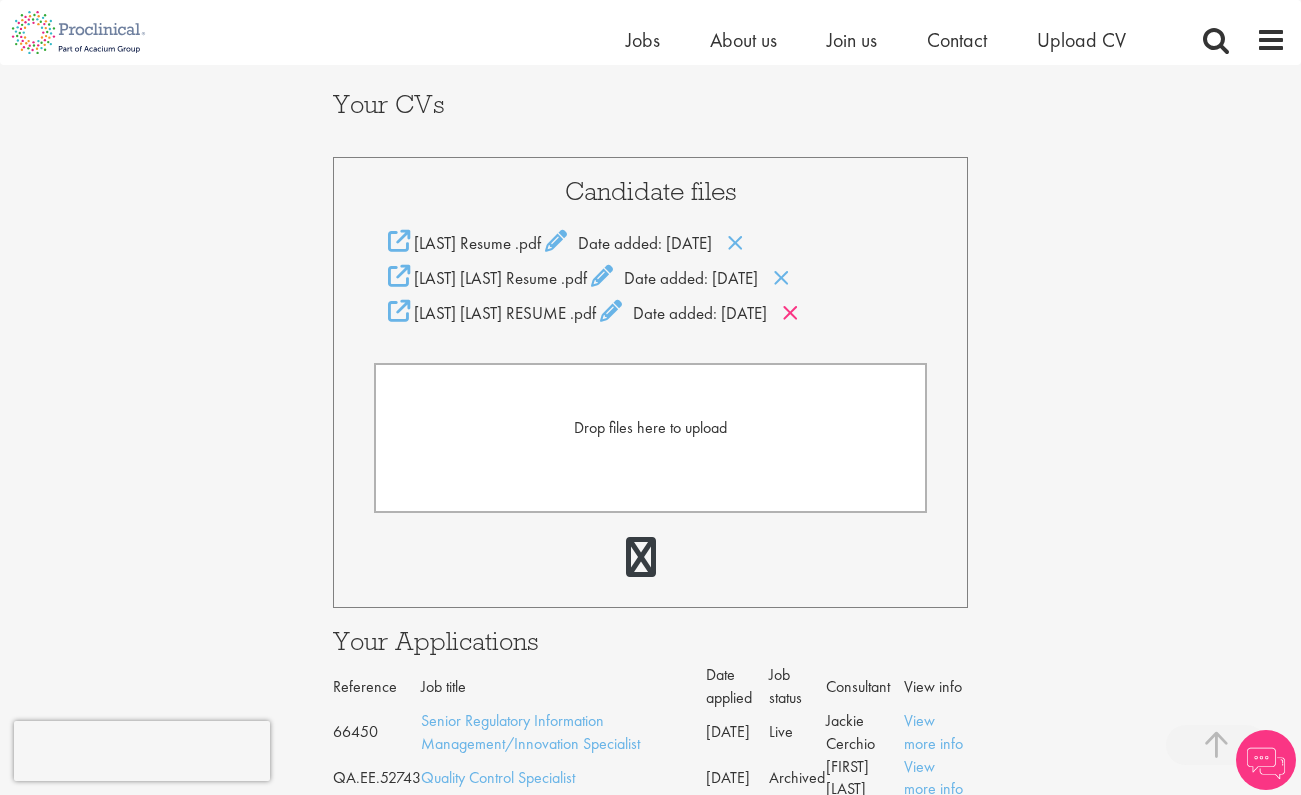 click at bounding box center [790, 313] 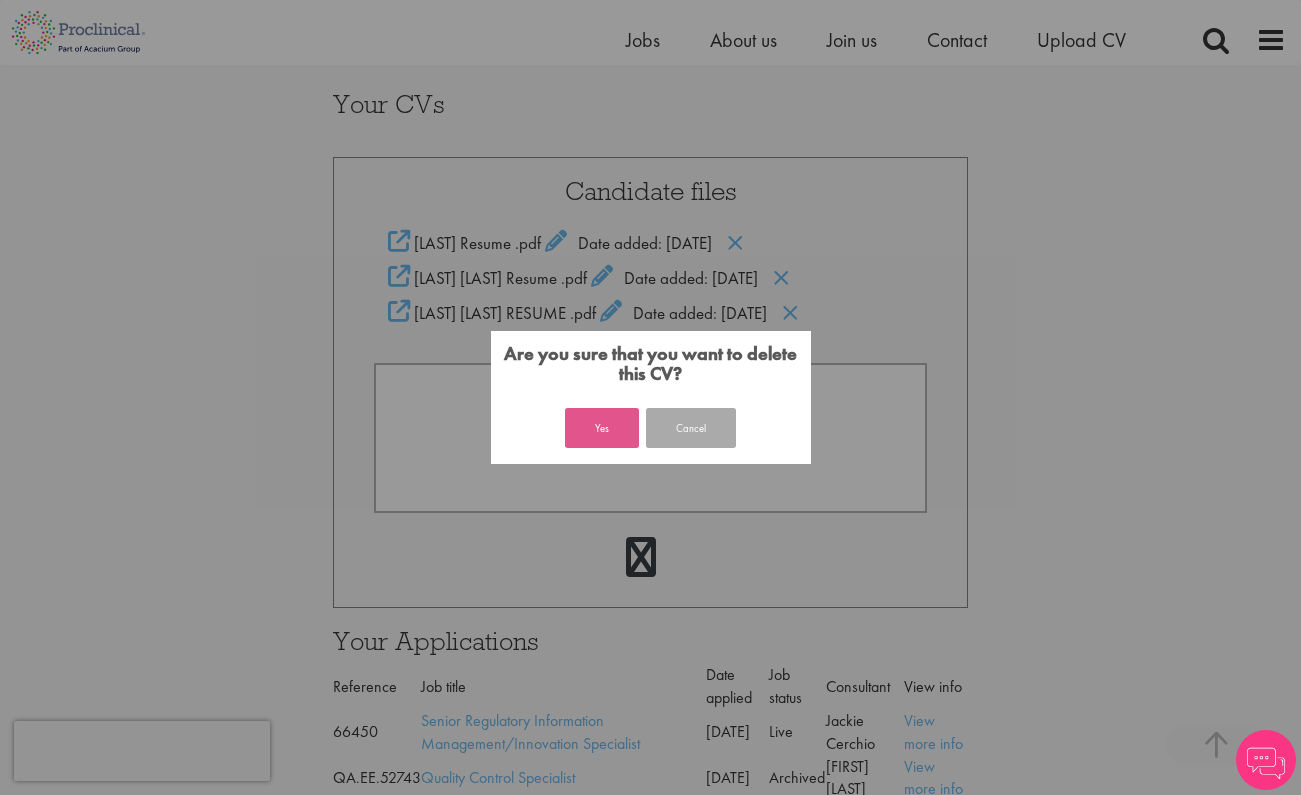 click on "Yes" at bounding box center [602, 428] 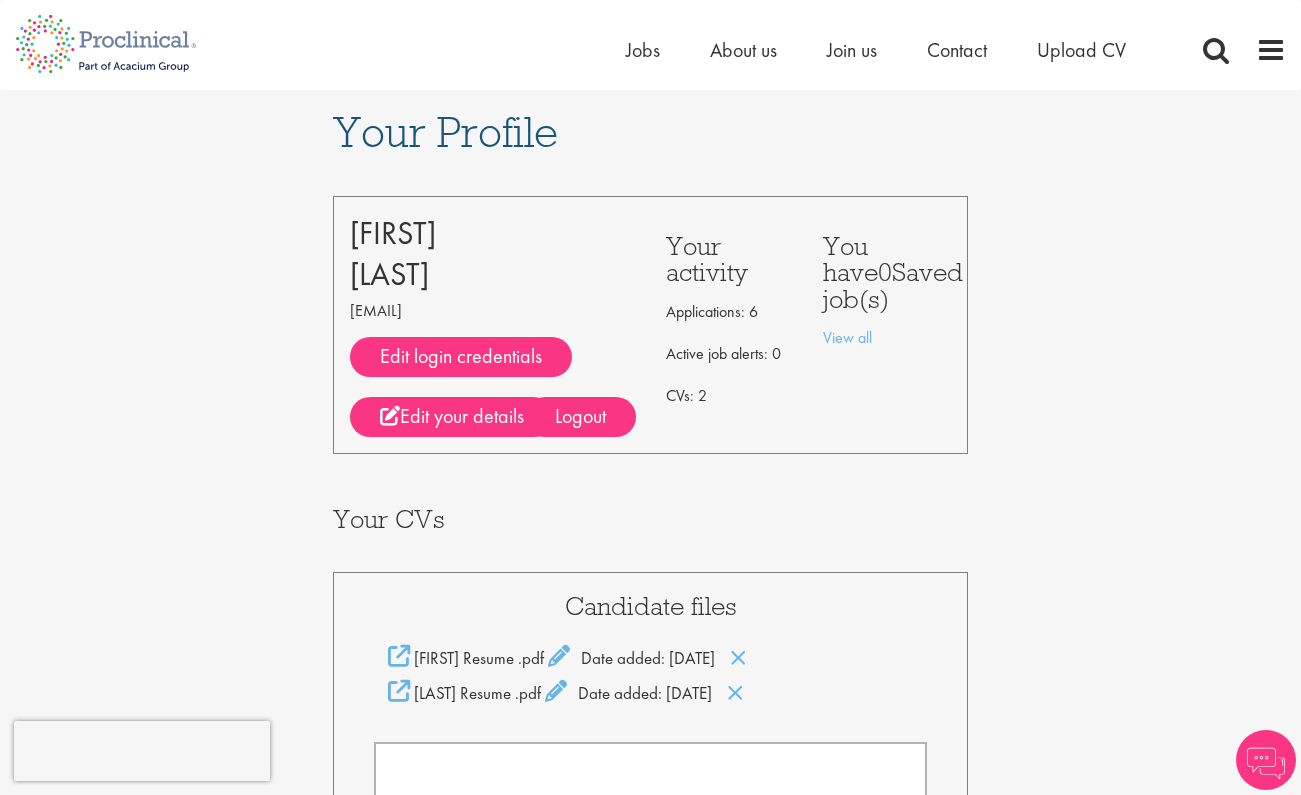 scroll, scrollTop: 0, scrollLeft: 0, axis: both 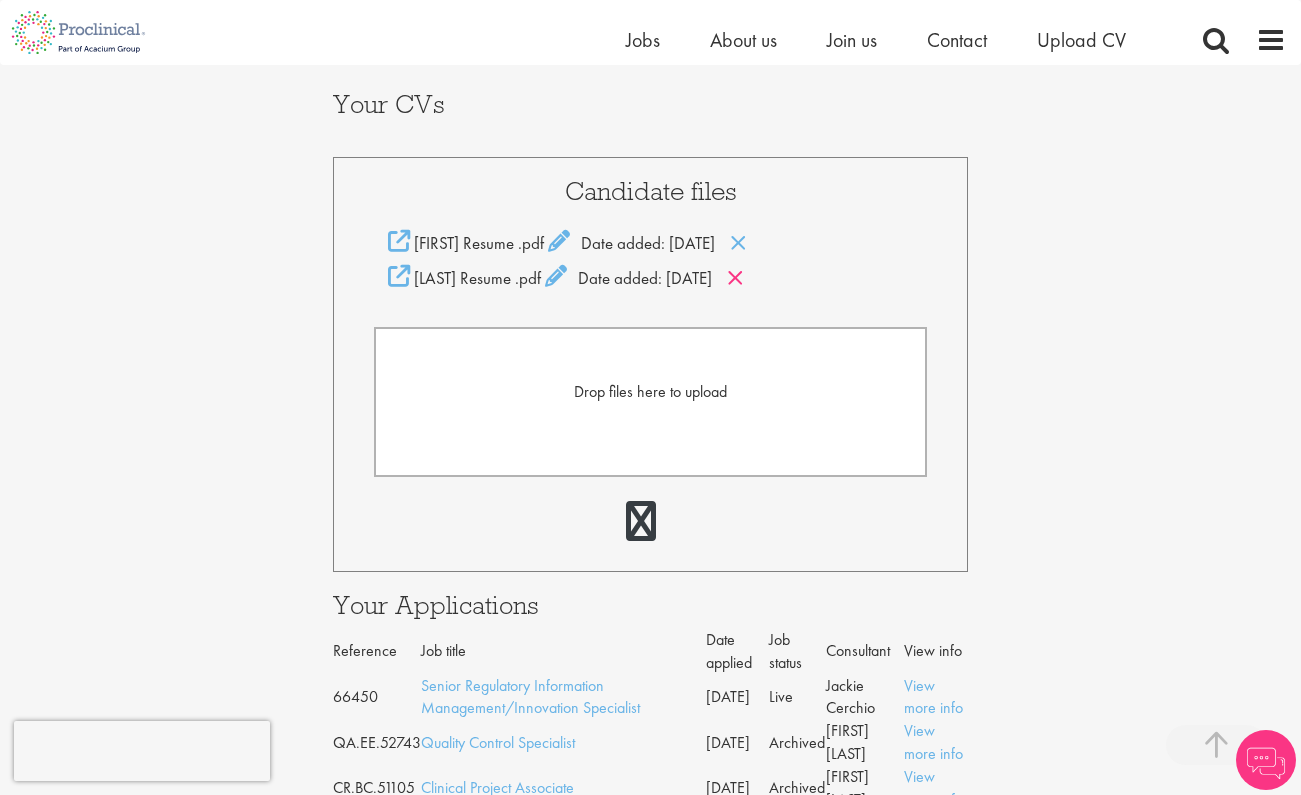click at bounding box center [735, 278] 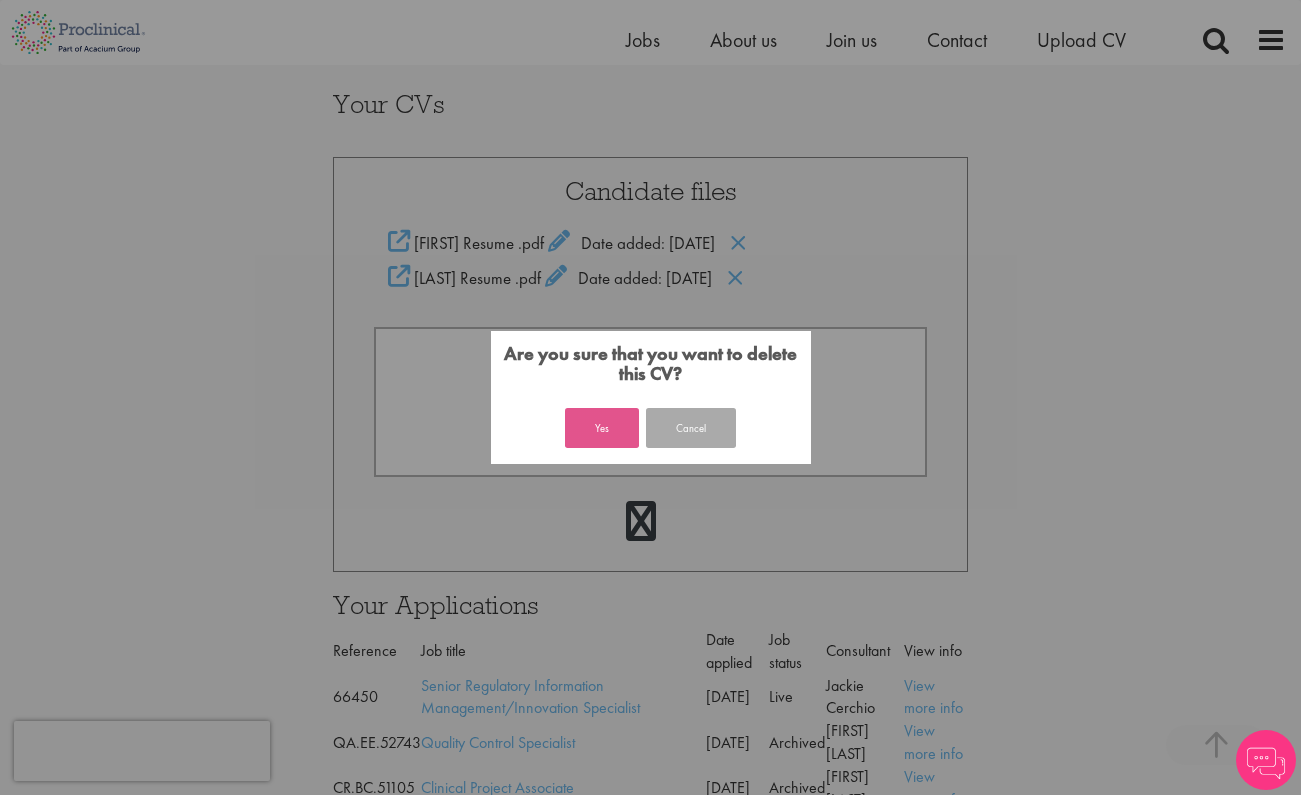 click on "Yes" at bounding box center (602, 428) 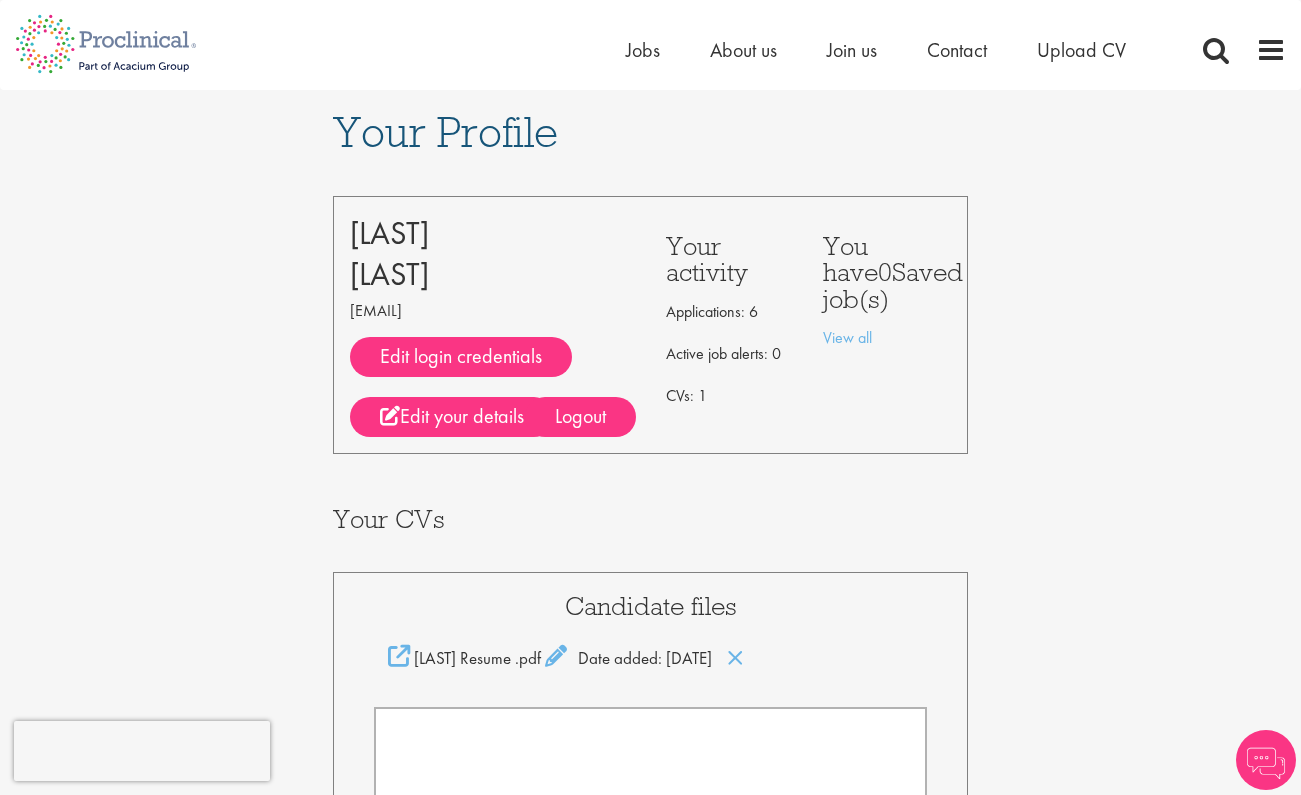 scroll, scrollTop: 0, scrollLeft: 0, axis: both 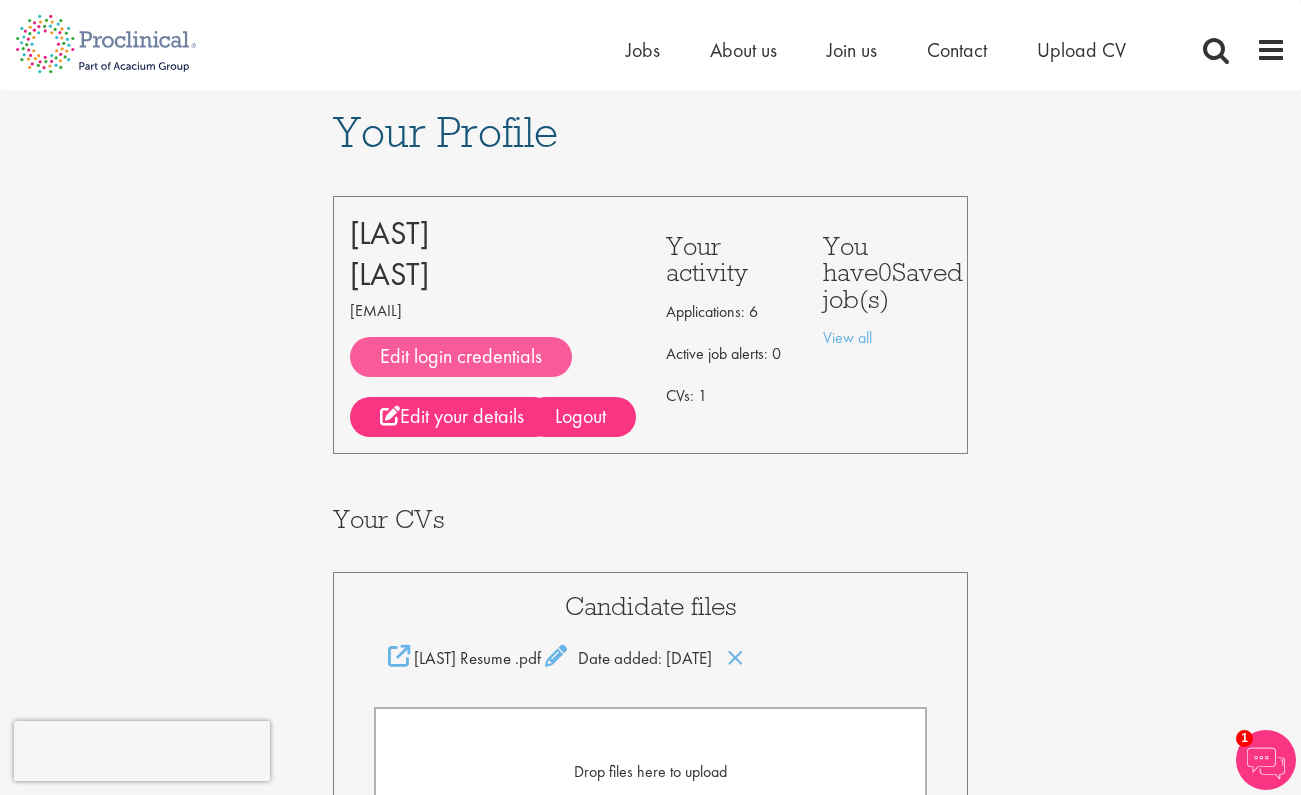 click on "Edit login credentials" at bounding box center [461, 357] 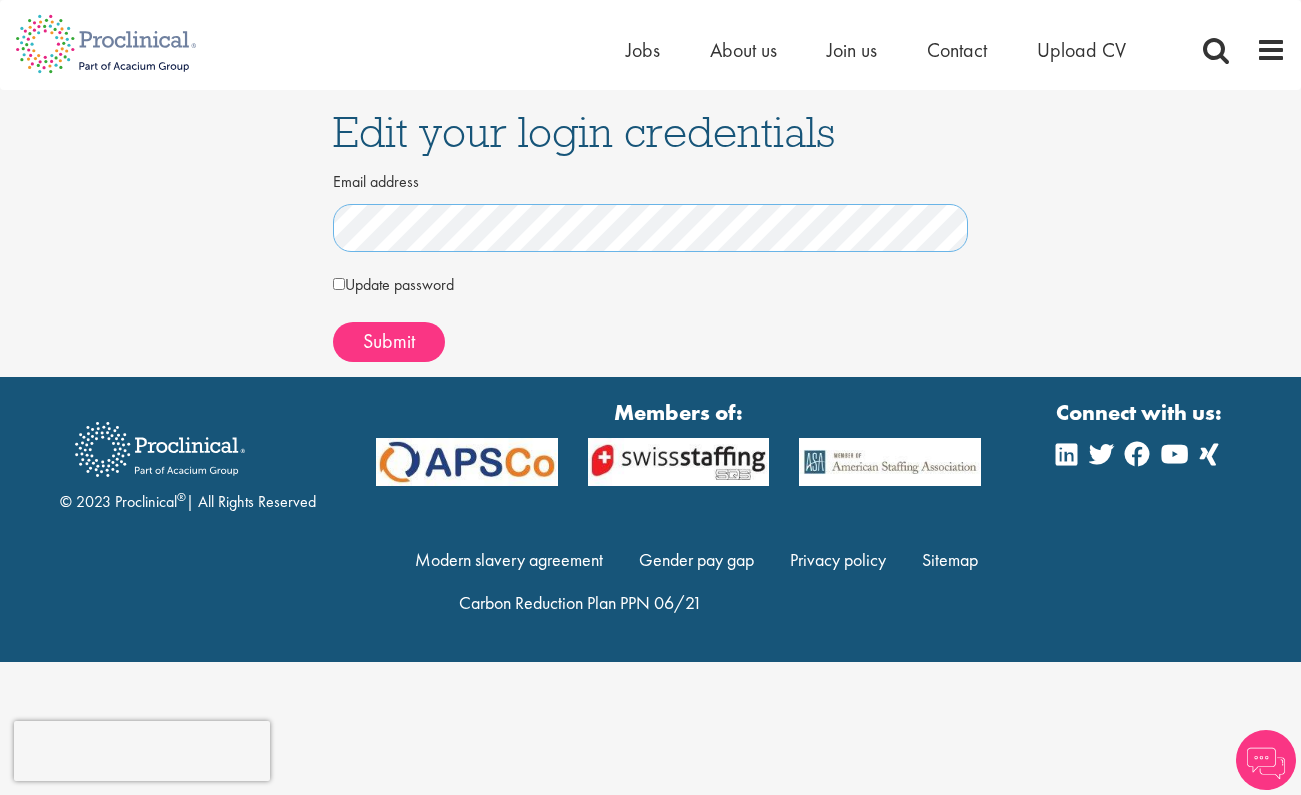 scroll, scrollTop: 0, scrollLeft: 0, axis: both 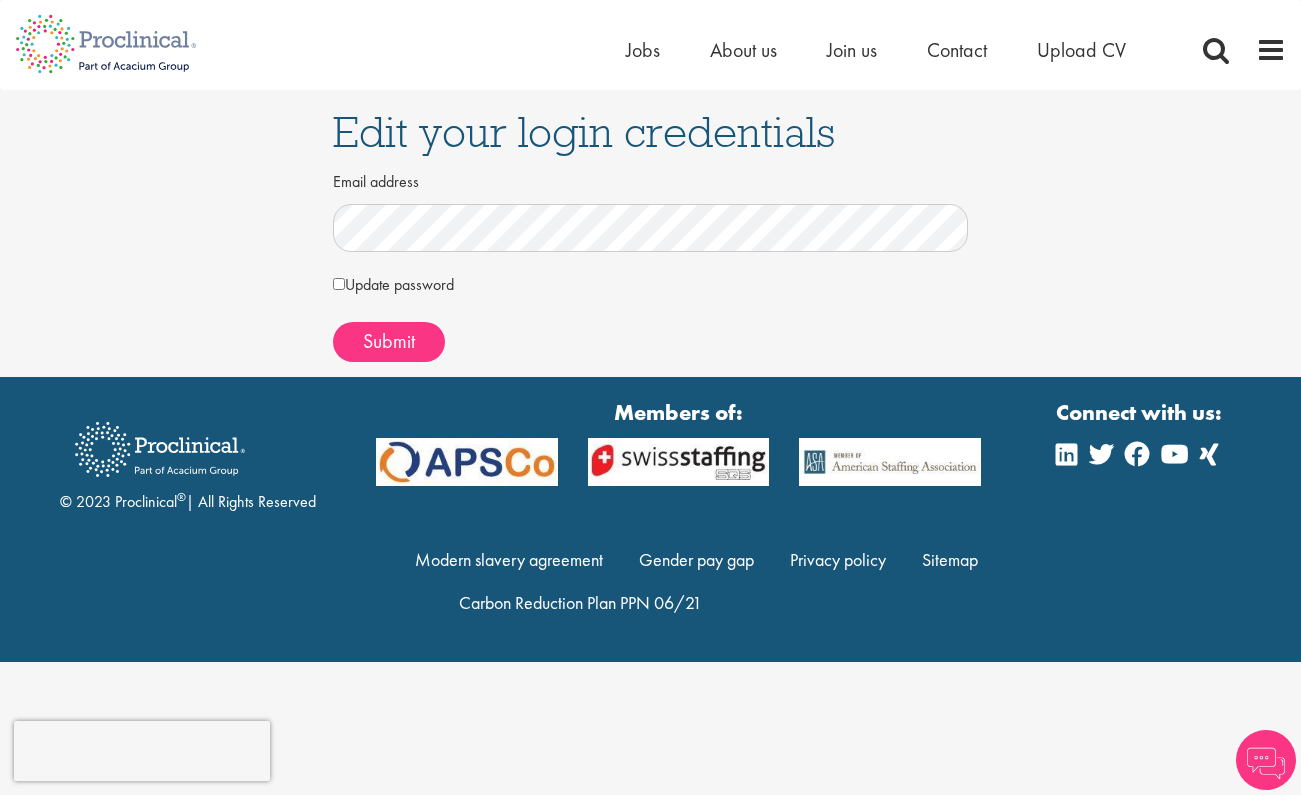 click on "© 2023 Proclinical ®   | All Rights Reserved
Members of:
Modern slavery agreement
Gender pay gap
Privacy policy
Sitemap
Carbon Reduction Plan PPN 06/21" at bounding box center (650, 520) 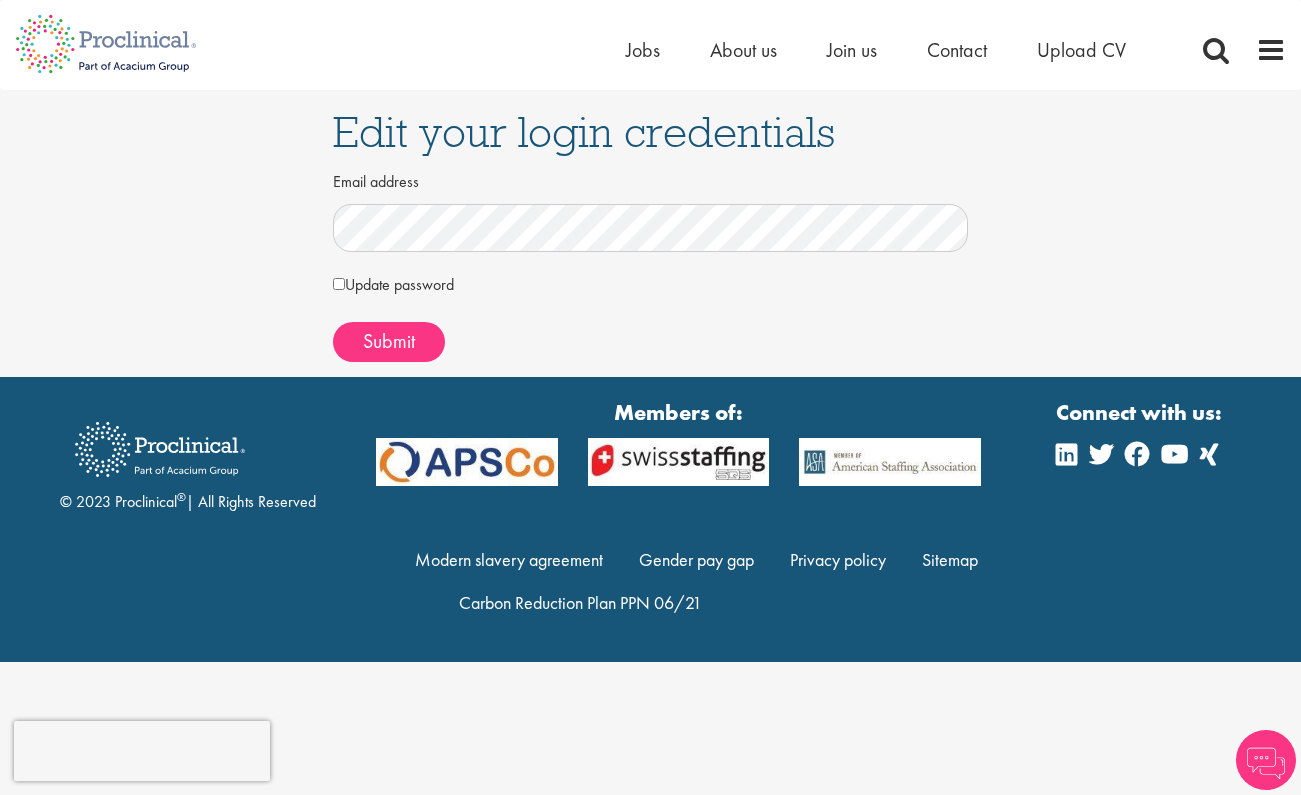 click on "Update password" at bounding box center (651, 287) 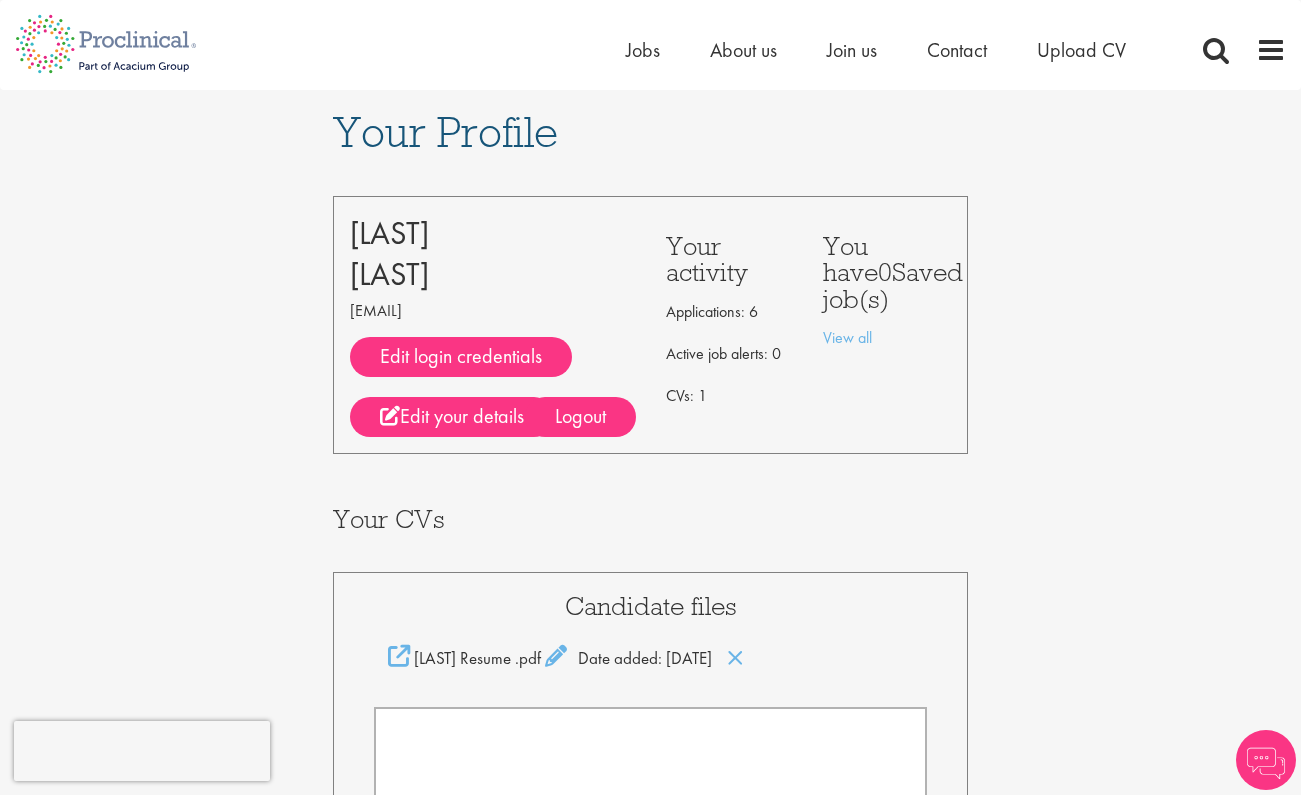 scroll, scrollTop: 0, scrollLeft: 0, axis: both 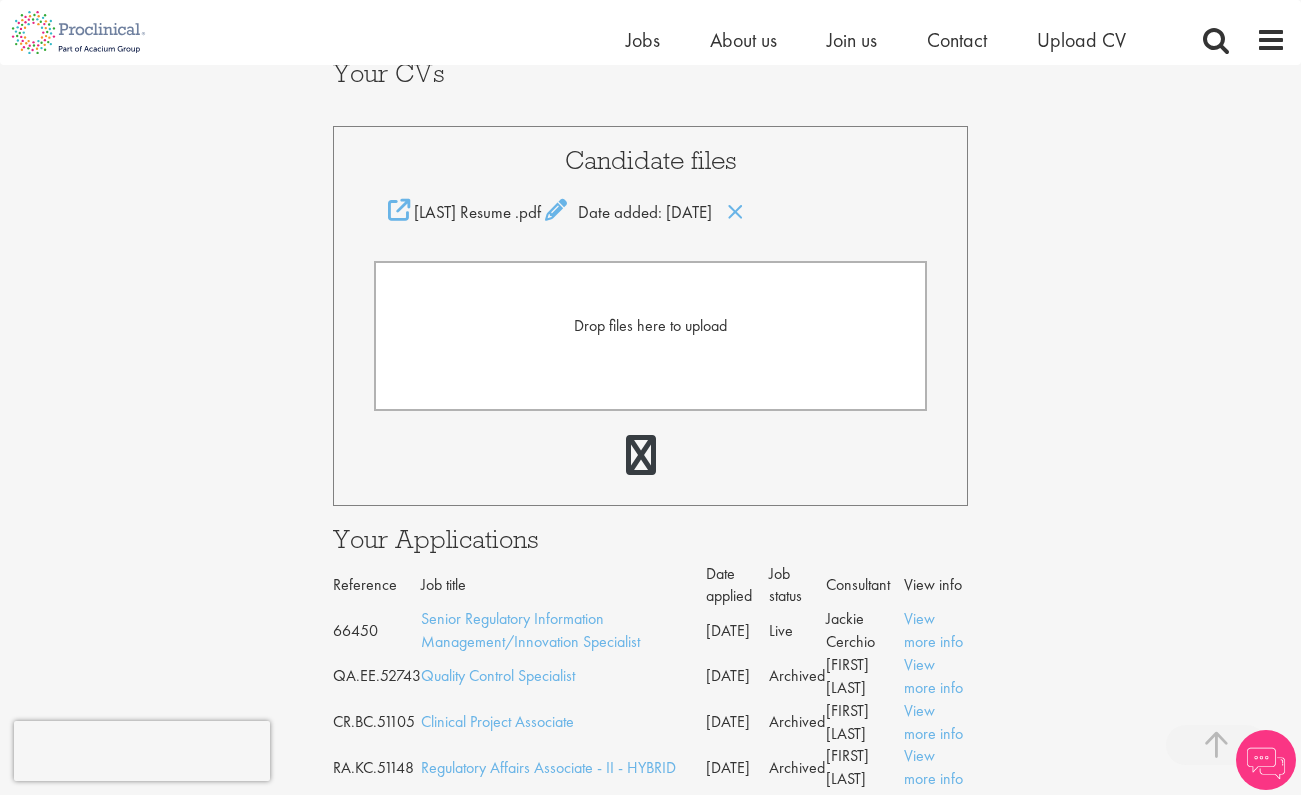 click on "Drop files here to upload" at bounding box center (651, 336) 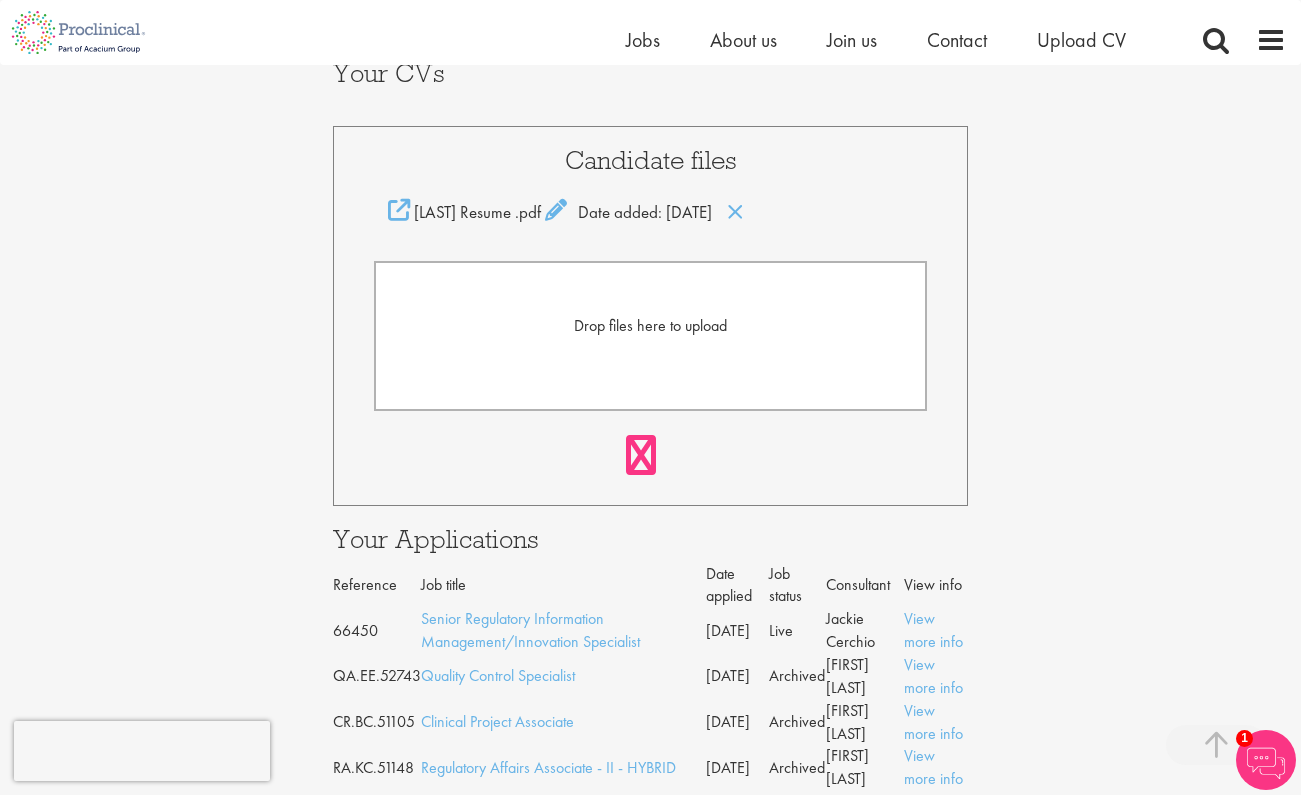 click at bounding box center (641, 455) 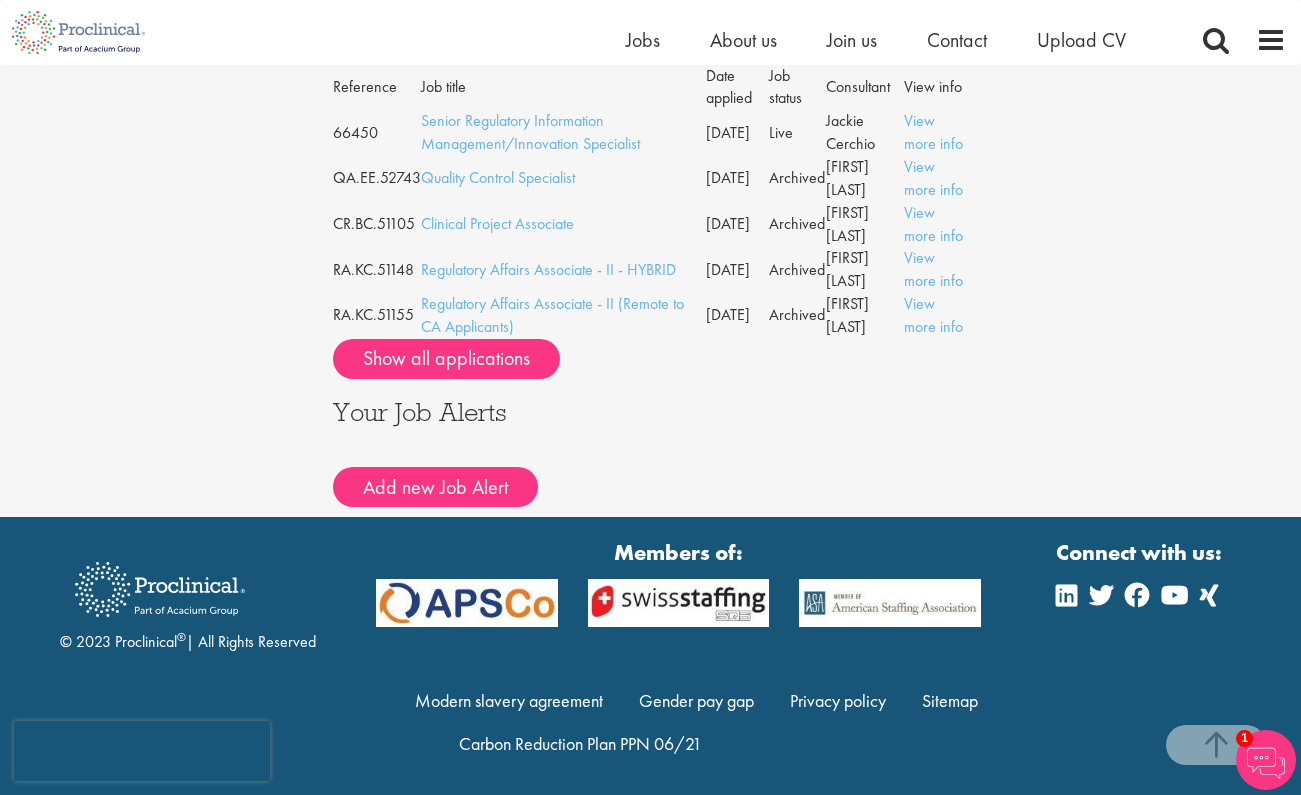 scroll, scrollTop: 694, scrollLeft: 0, axis: vertical 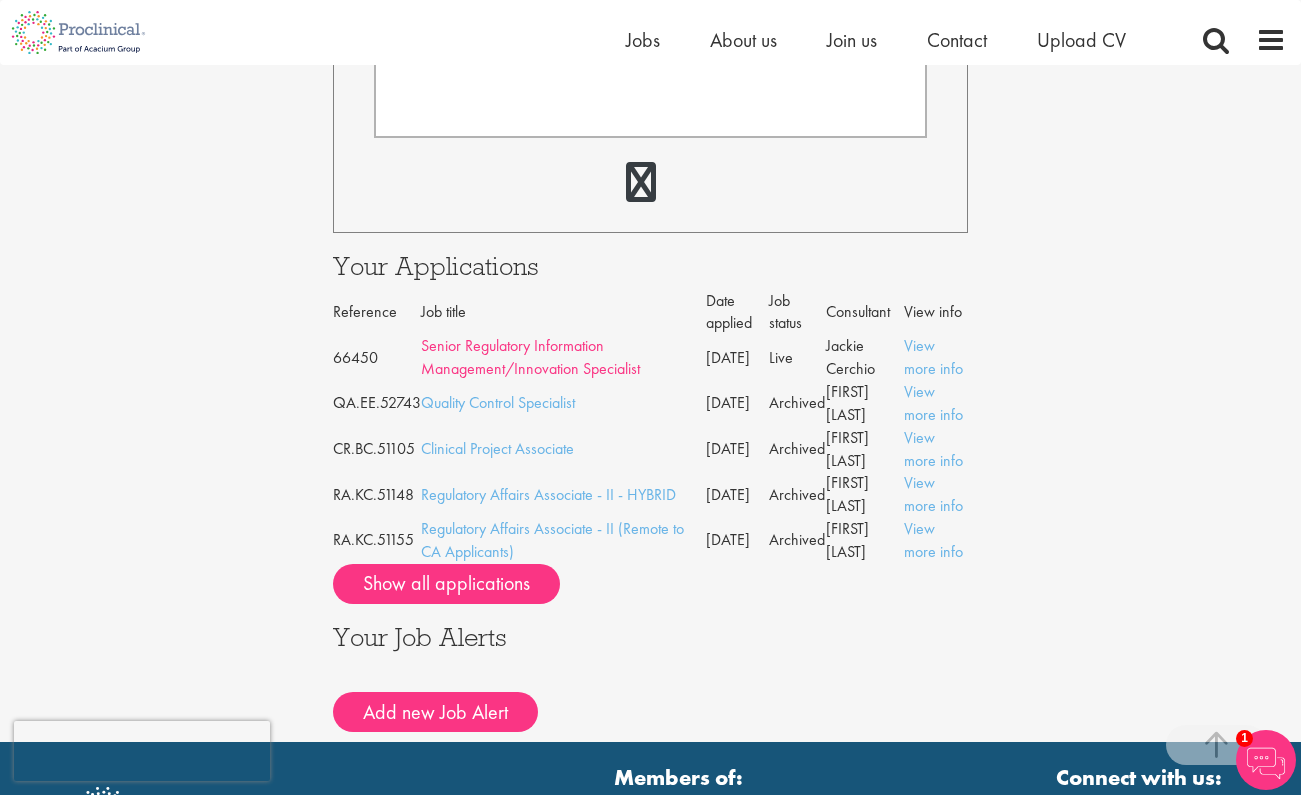 click on "Senior Regulatory Information Management/Innovation Specialist" at bounding box center (530, 357) 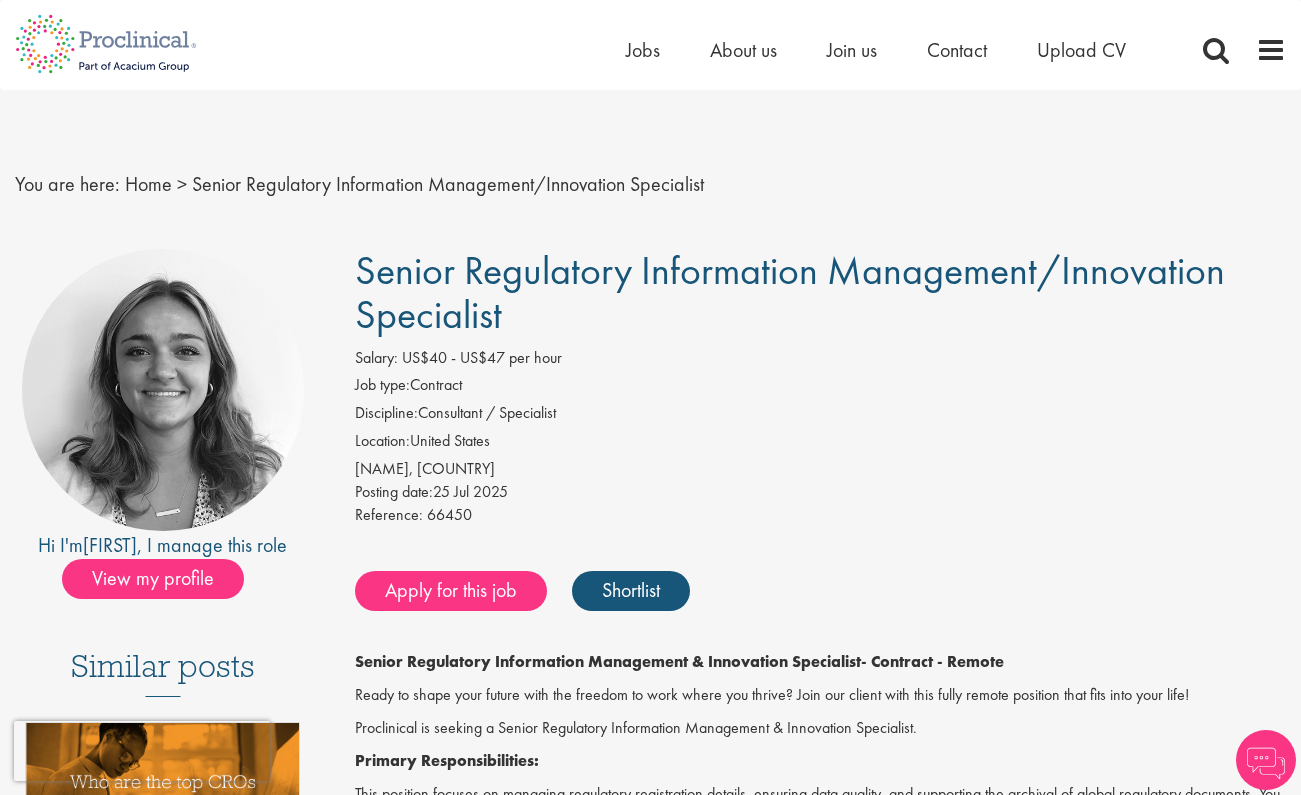 scroll, scrollTop: 0, scrollLeft: 0, axis: both 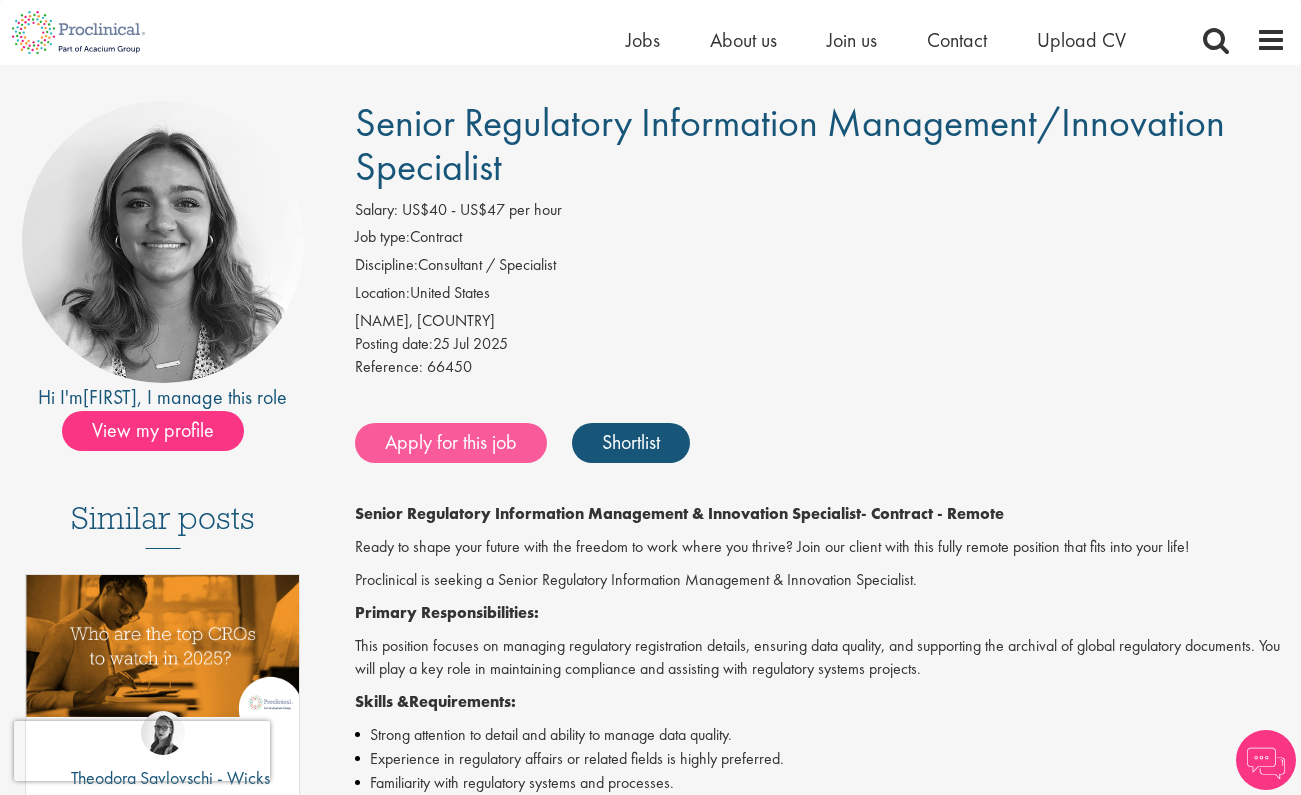 click on "Apply for this job" at bounding box center [451, 443] 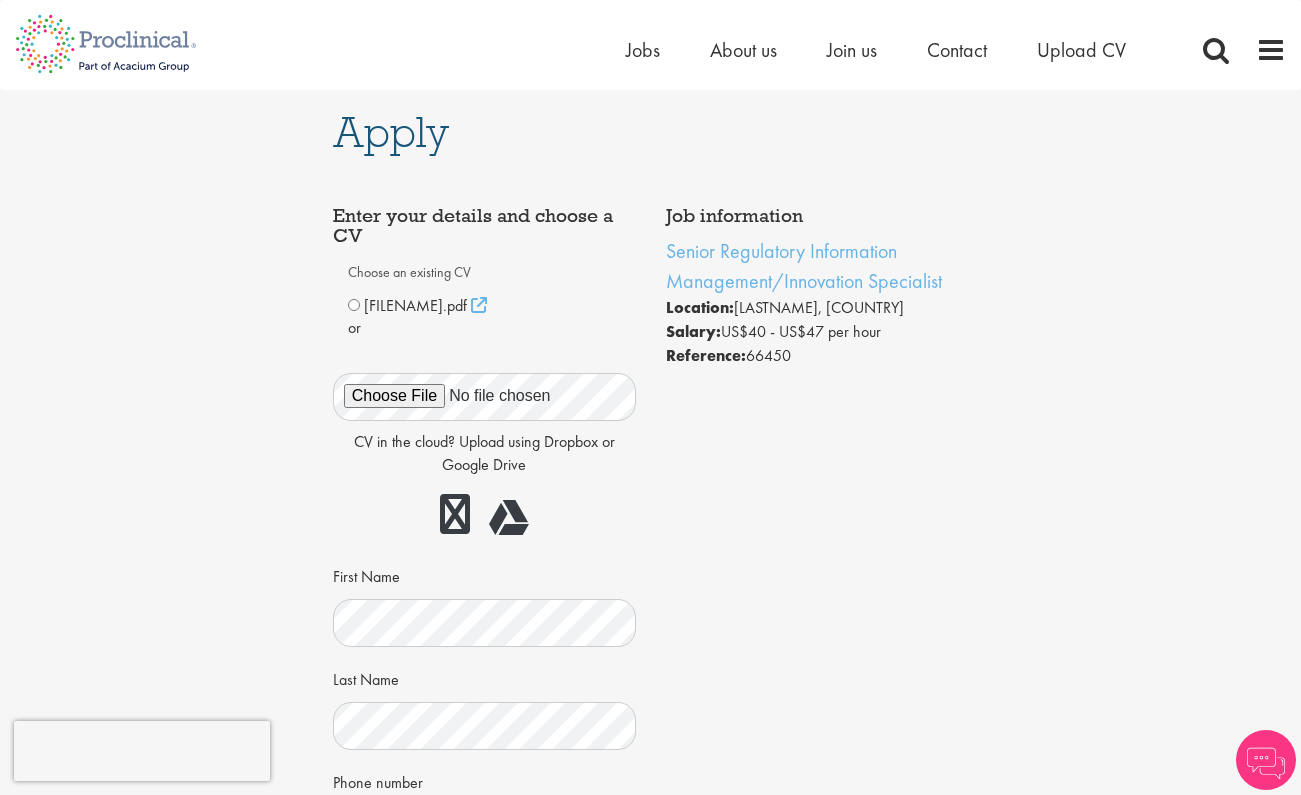 scroll, scrollTop: 0, scrollLeft: 0, axis: both 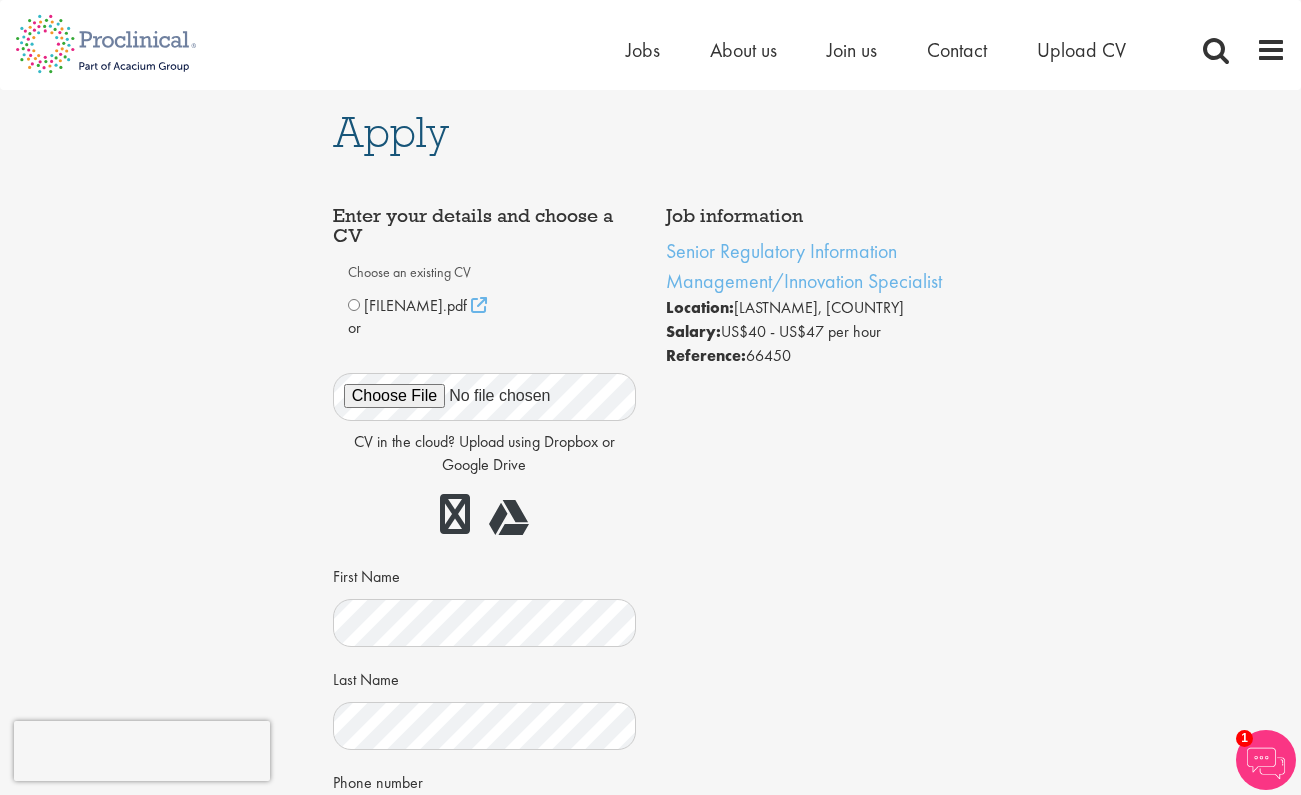 click on "Sadaf Resume.pdf" at bounding box center [415, 305] 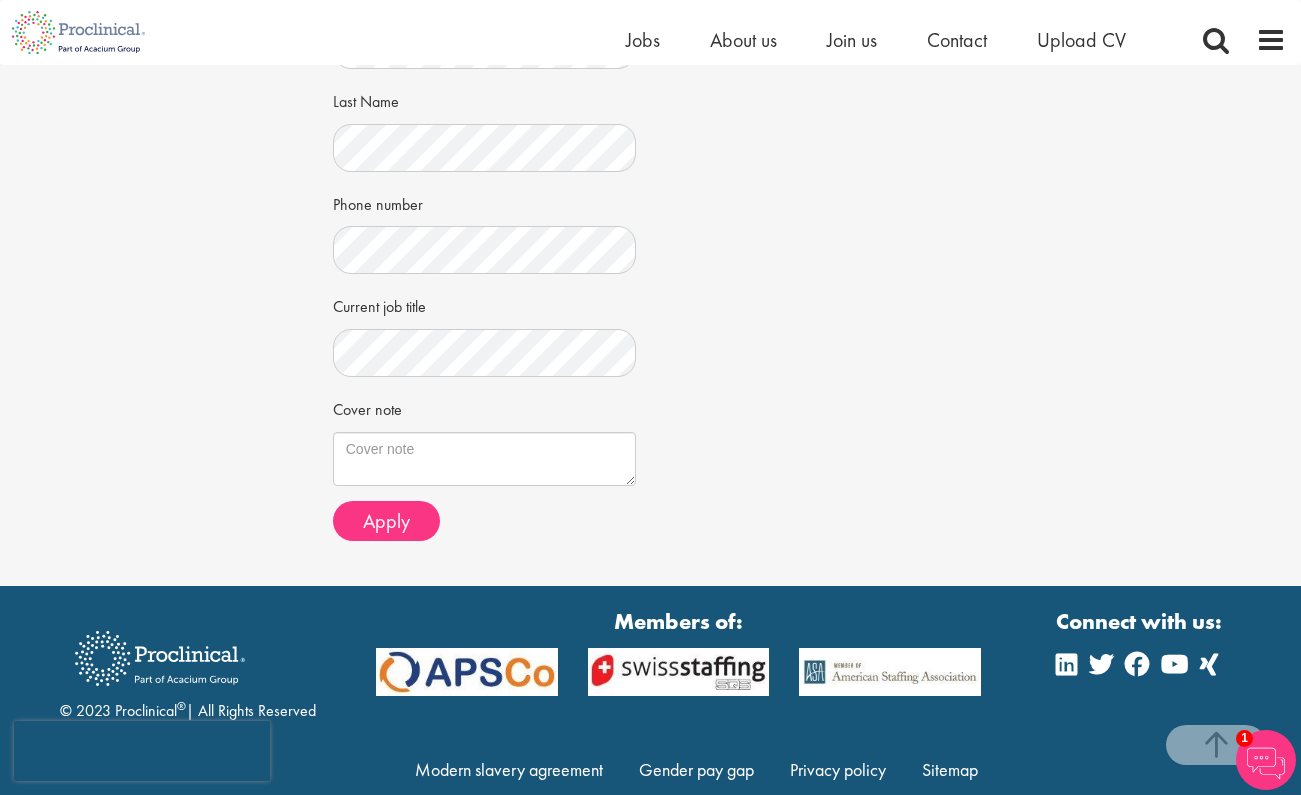 scroll, scrollTop: 589, scrollLeft: 0, axis: vertical 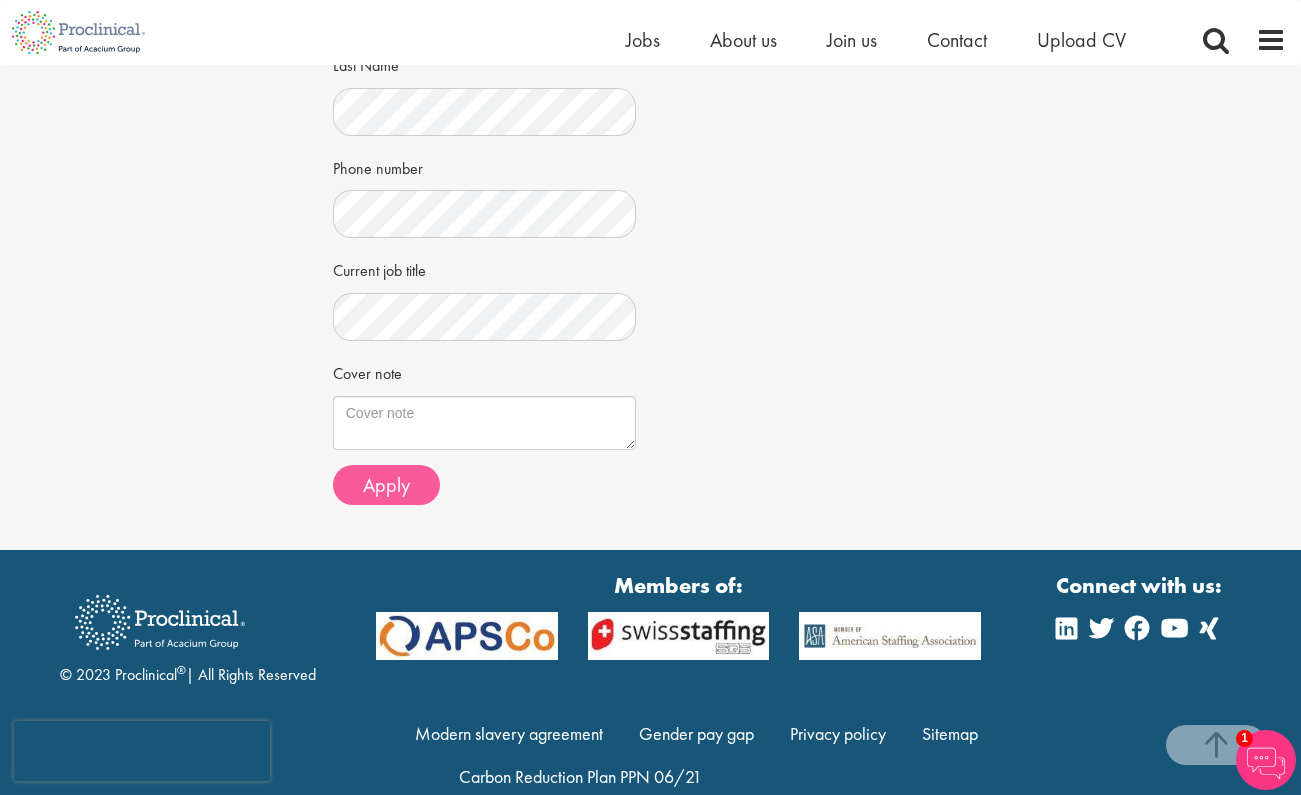 click on "Apply" at bounding box center [386, 485] 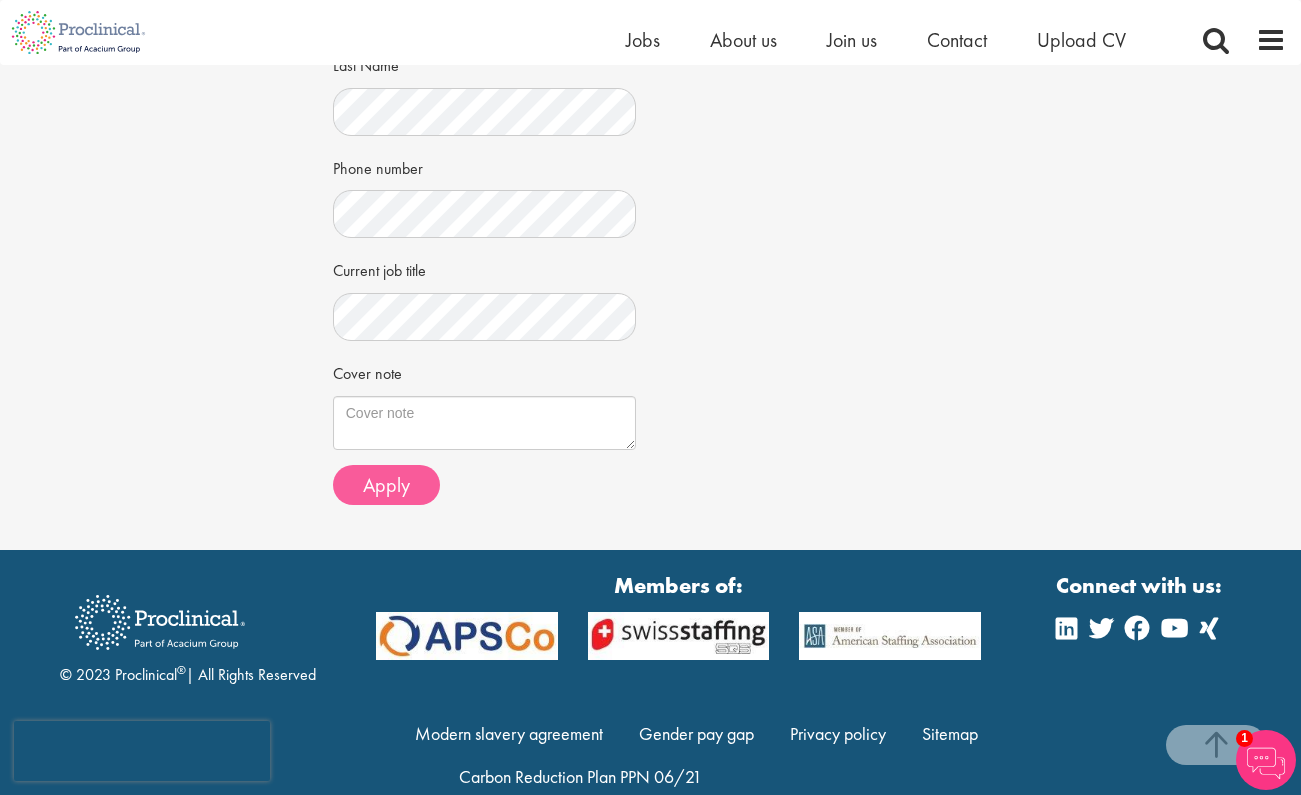 click on "Apply" at bounding box center [386, 485] 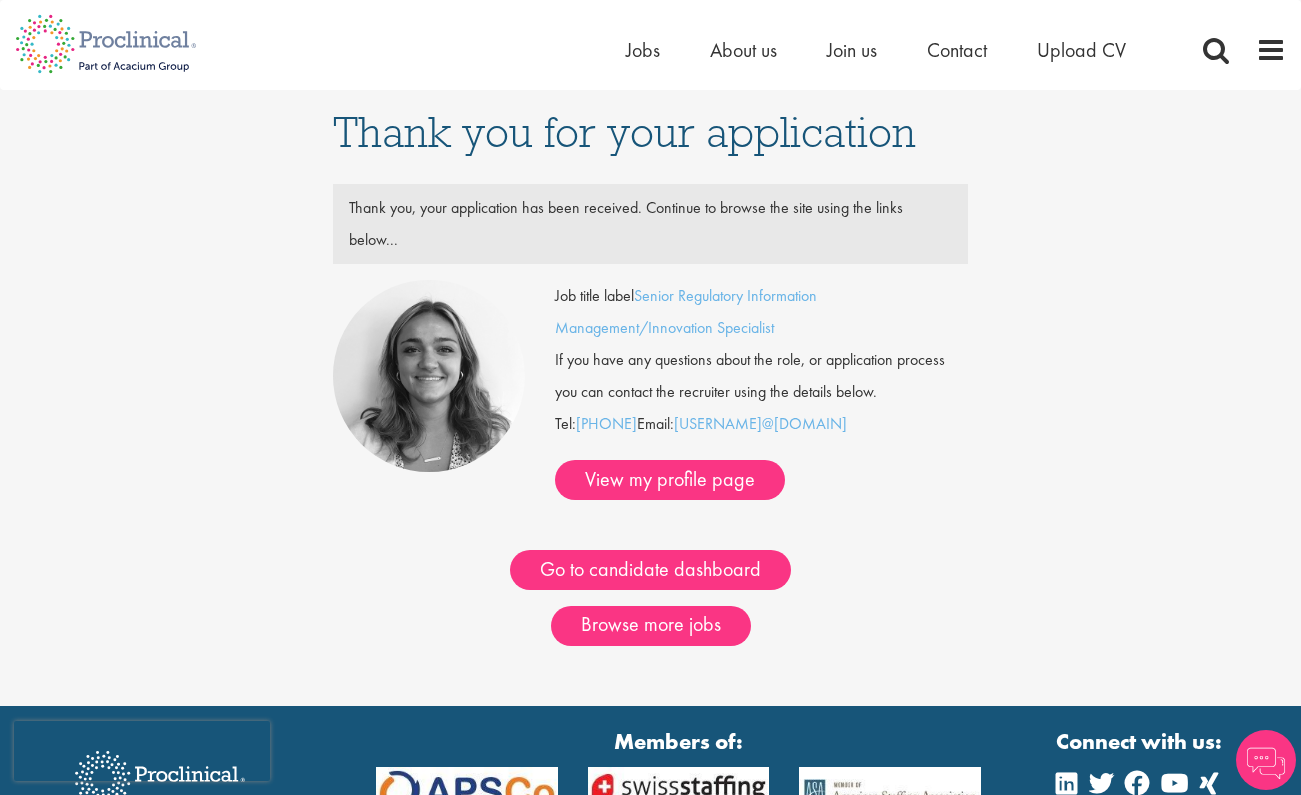 scroll, scrollTop: 0, scrollLeft: 0, axis: both 